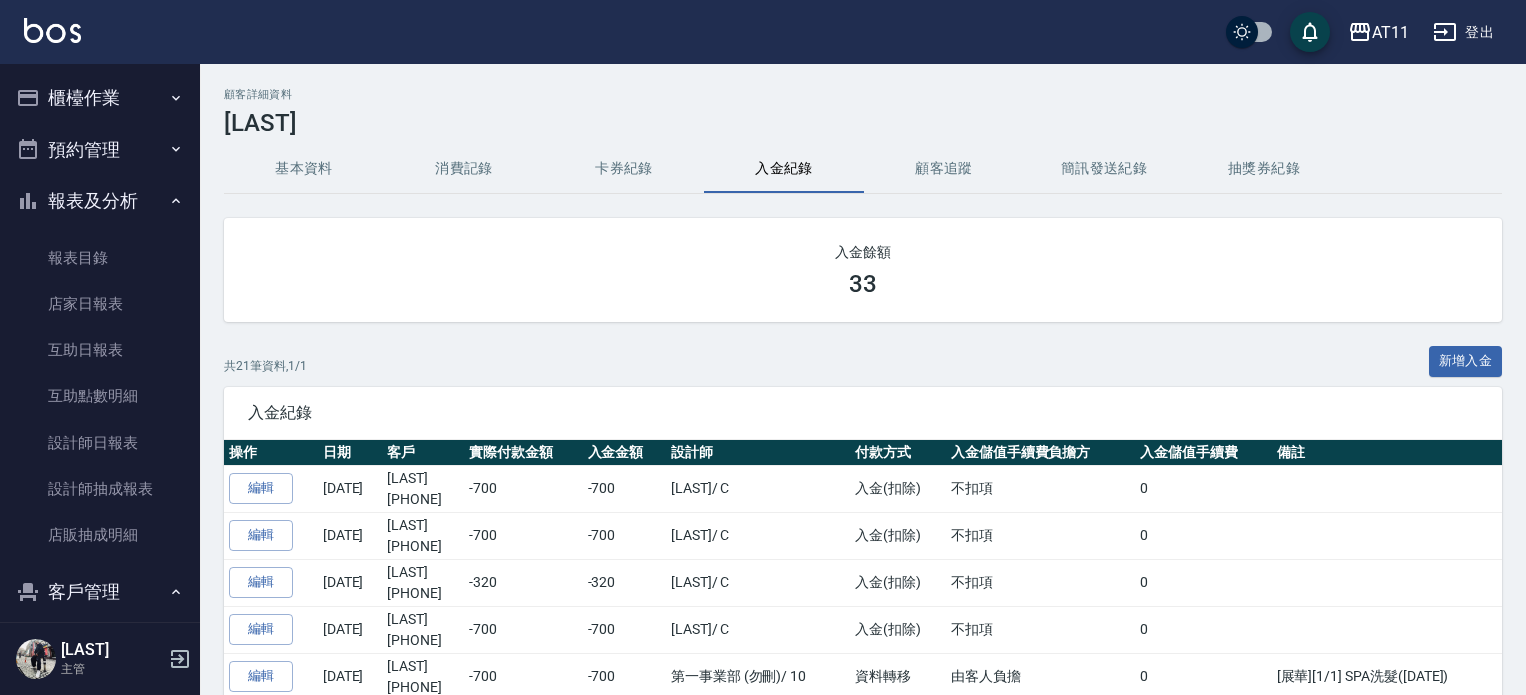 scroll, scrollTop: 0, scrollLeft: 0, axis: both 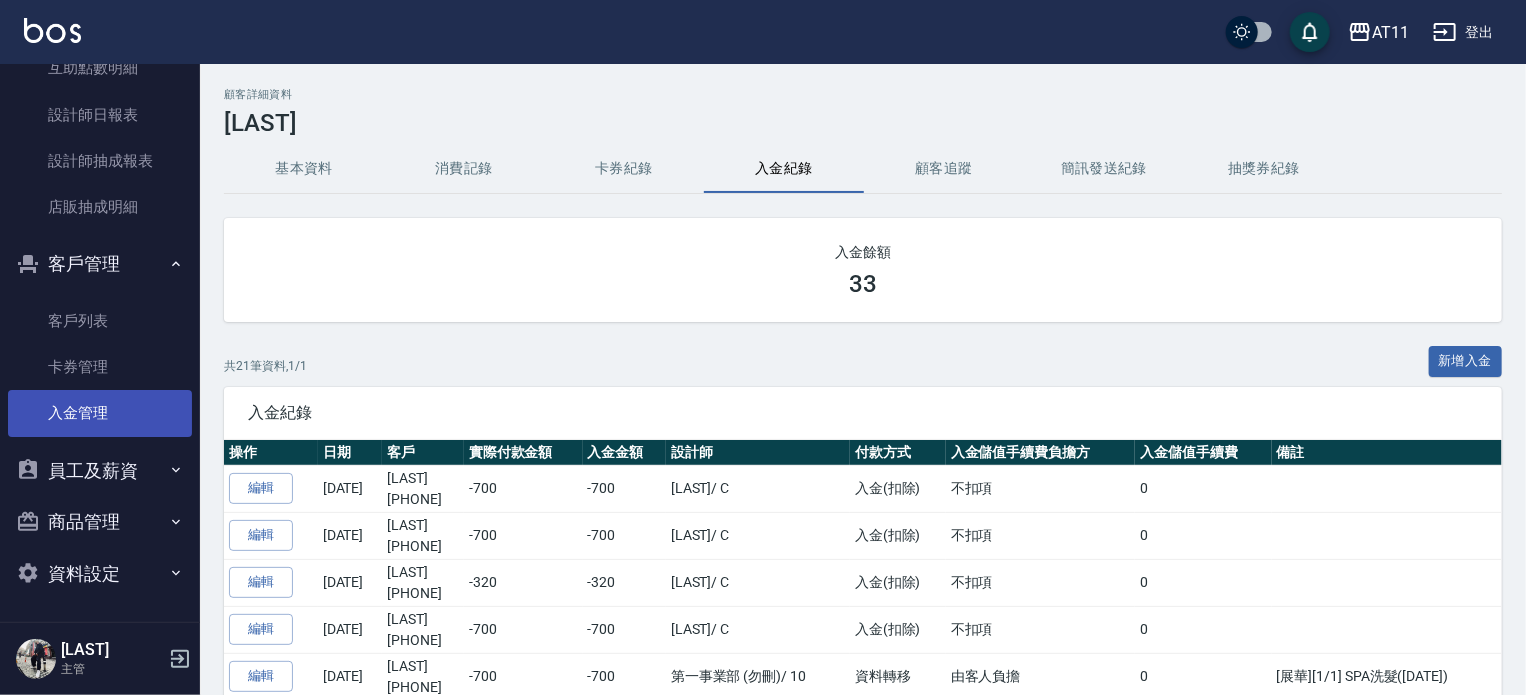 click on "入金管理" at bounding box center (100, 413) 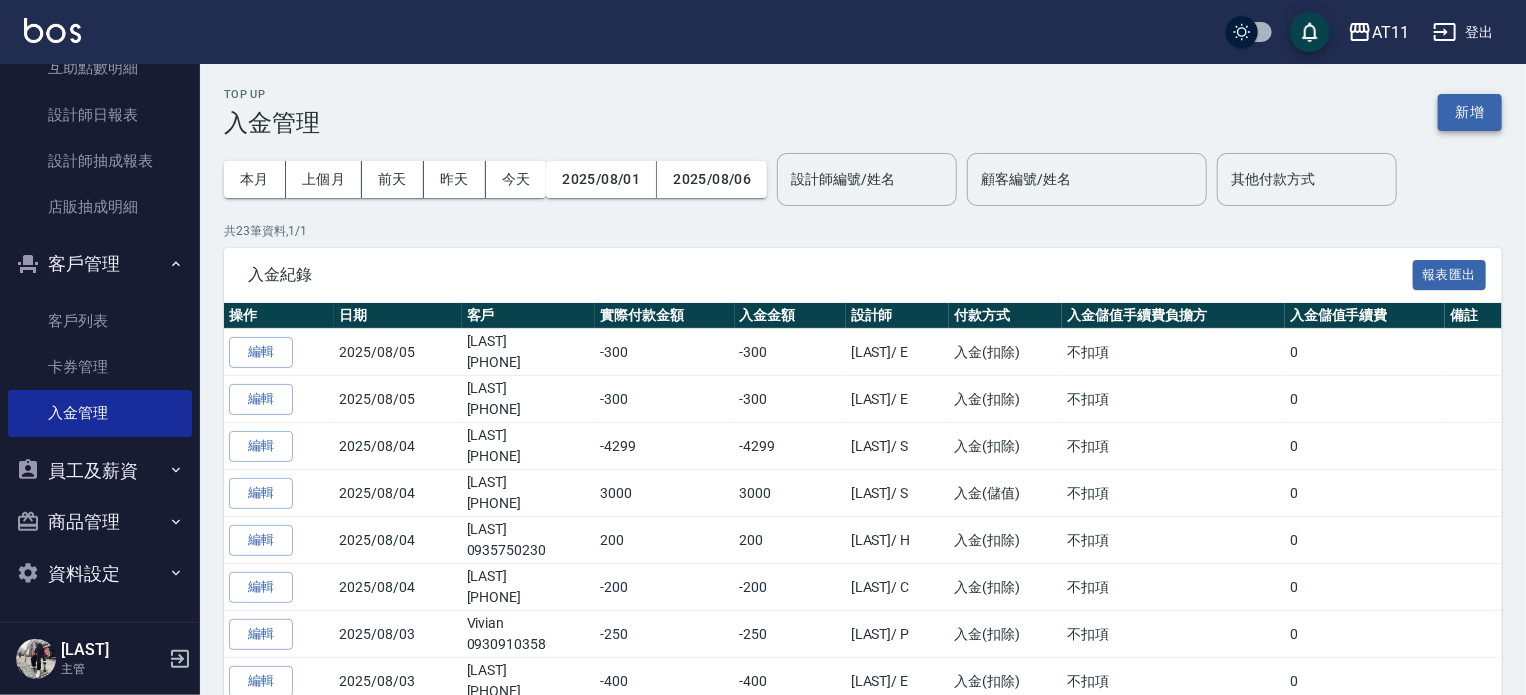 click on "新增" at bounding box center (1470, 112) 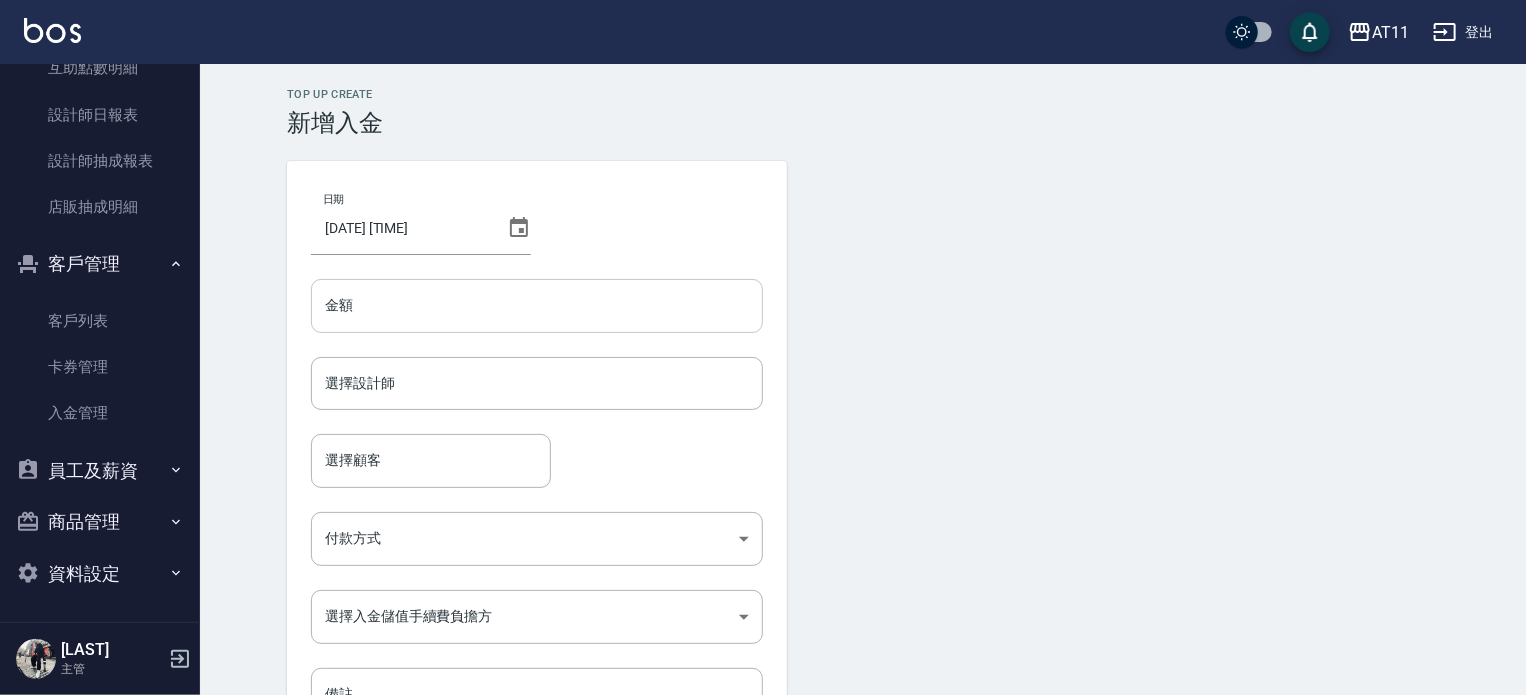 click on "金額" at bounding box center [537, 306] 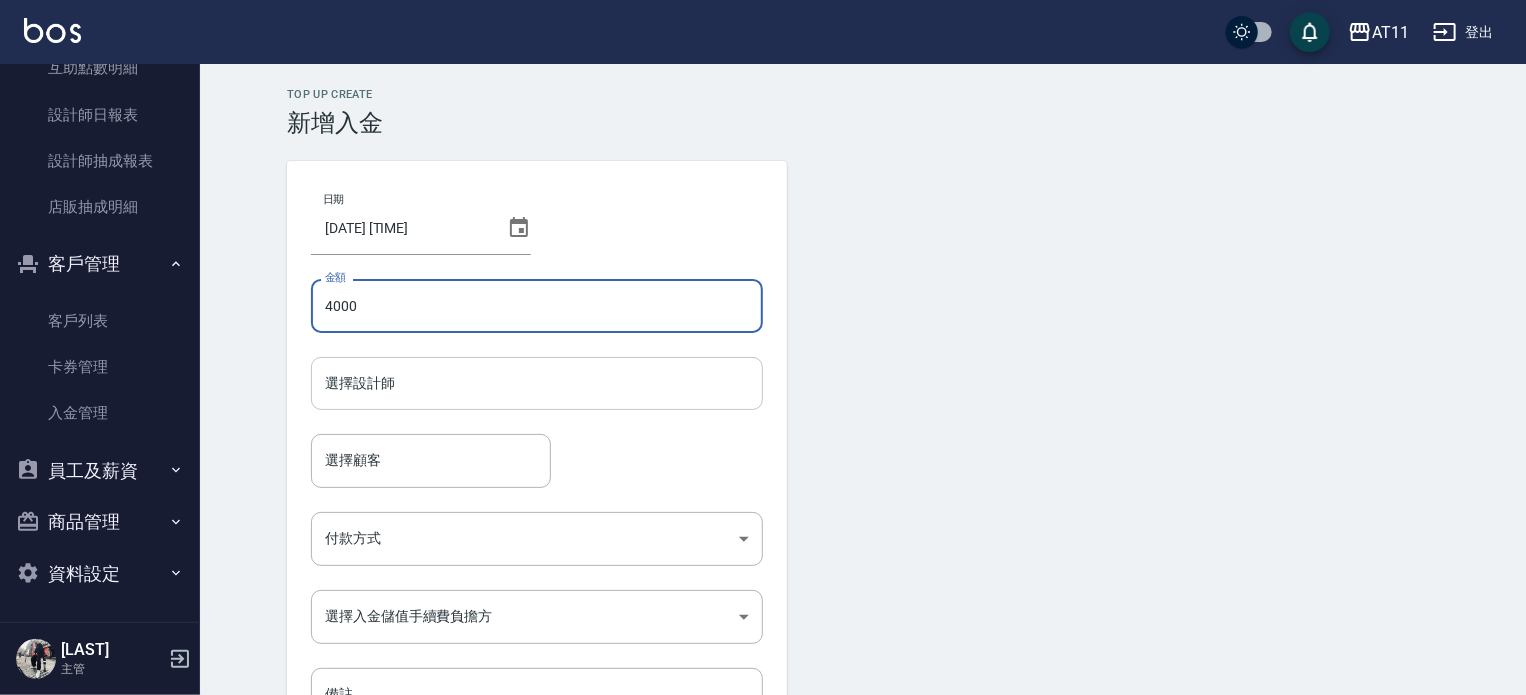 type on "4000" 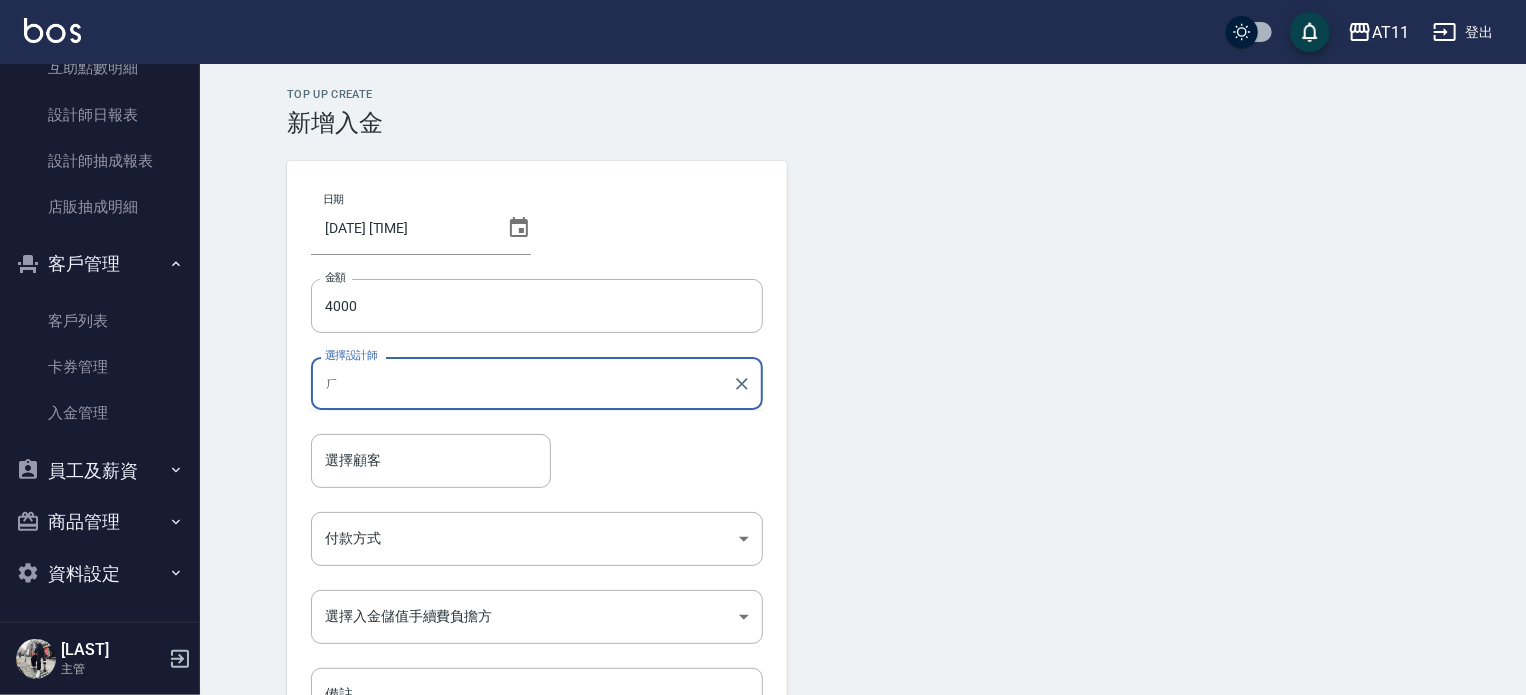 type on "ㄏ" 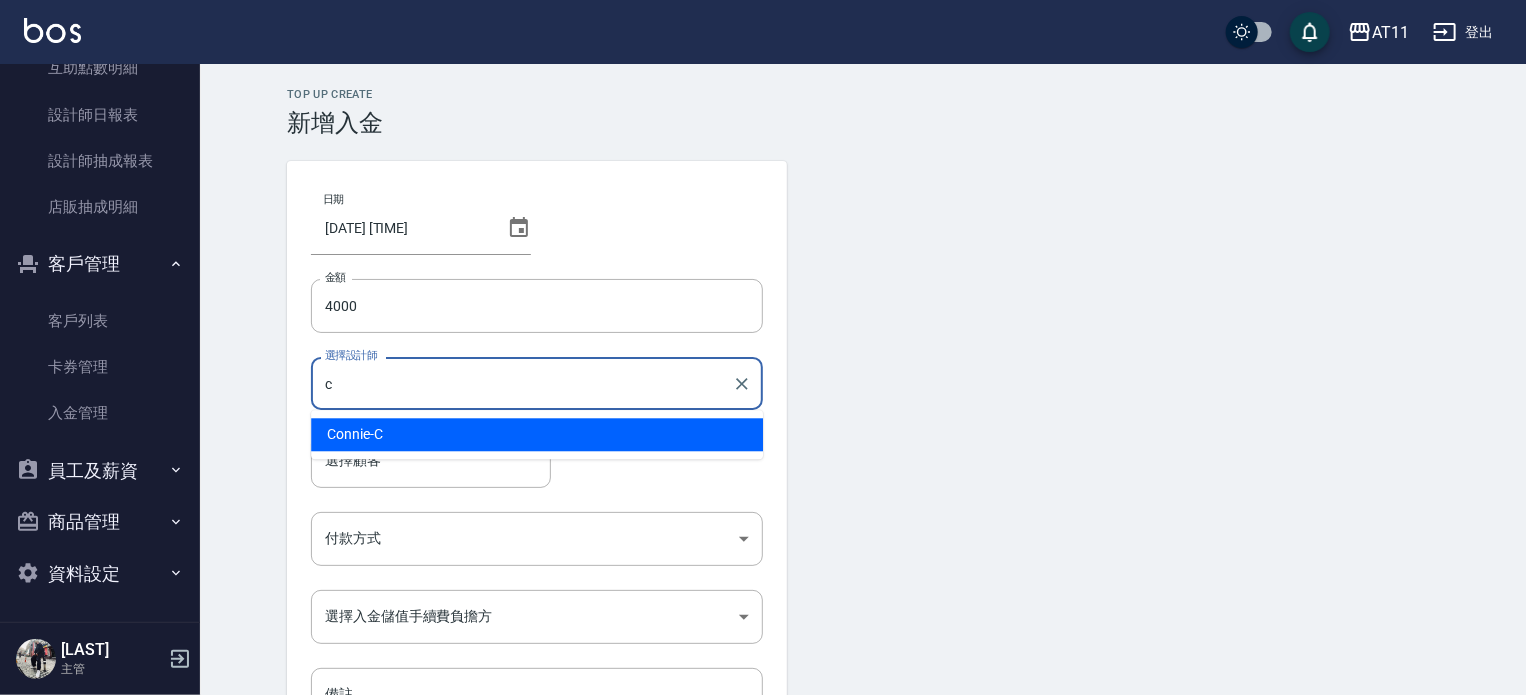 click on "Connie -C" at bounding box center [537, 434] 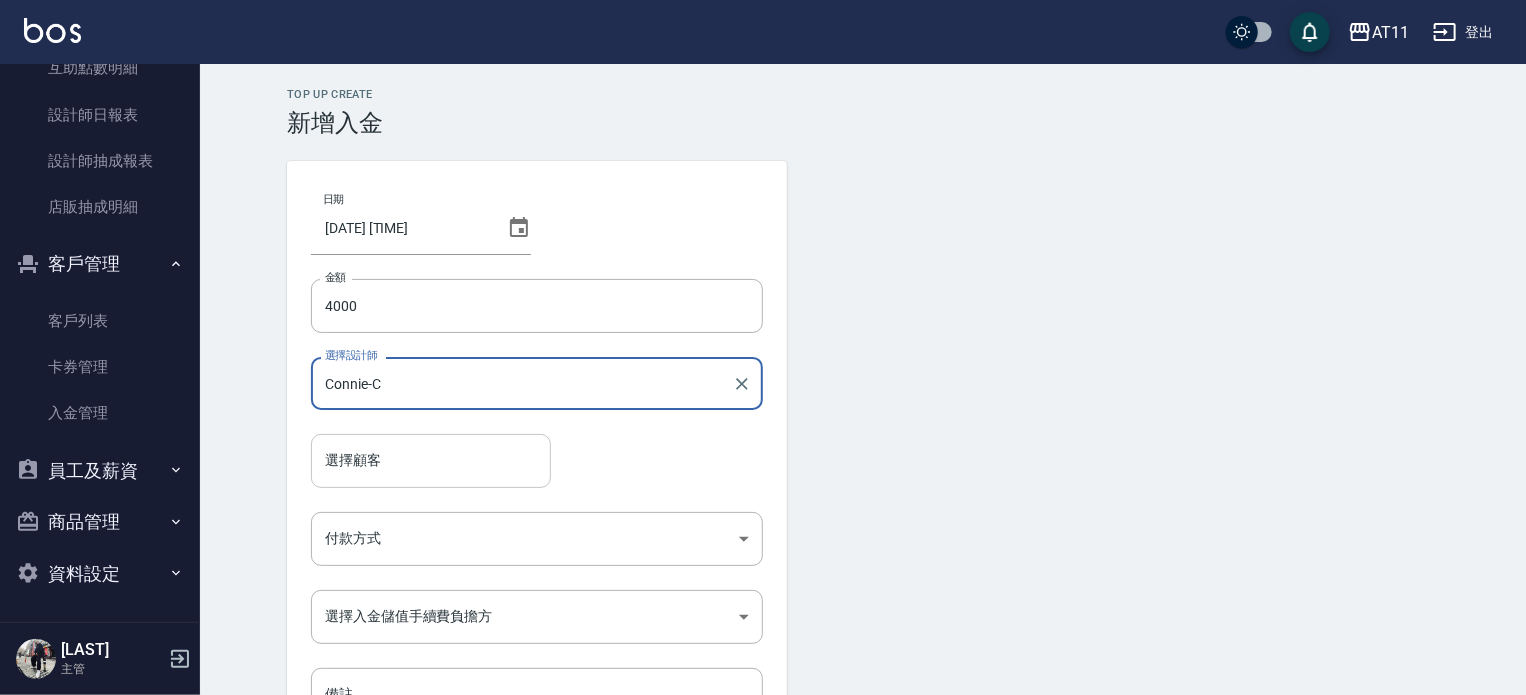 type on "Connie-C" 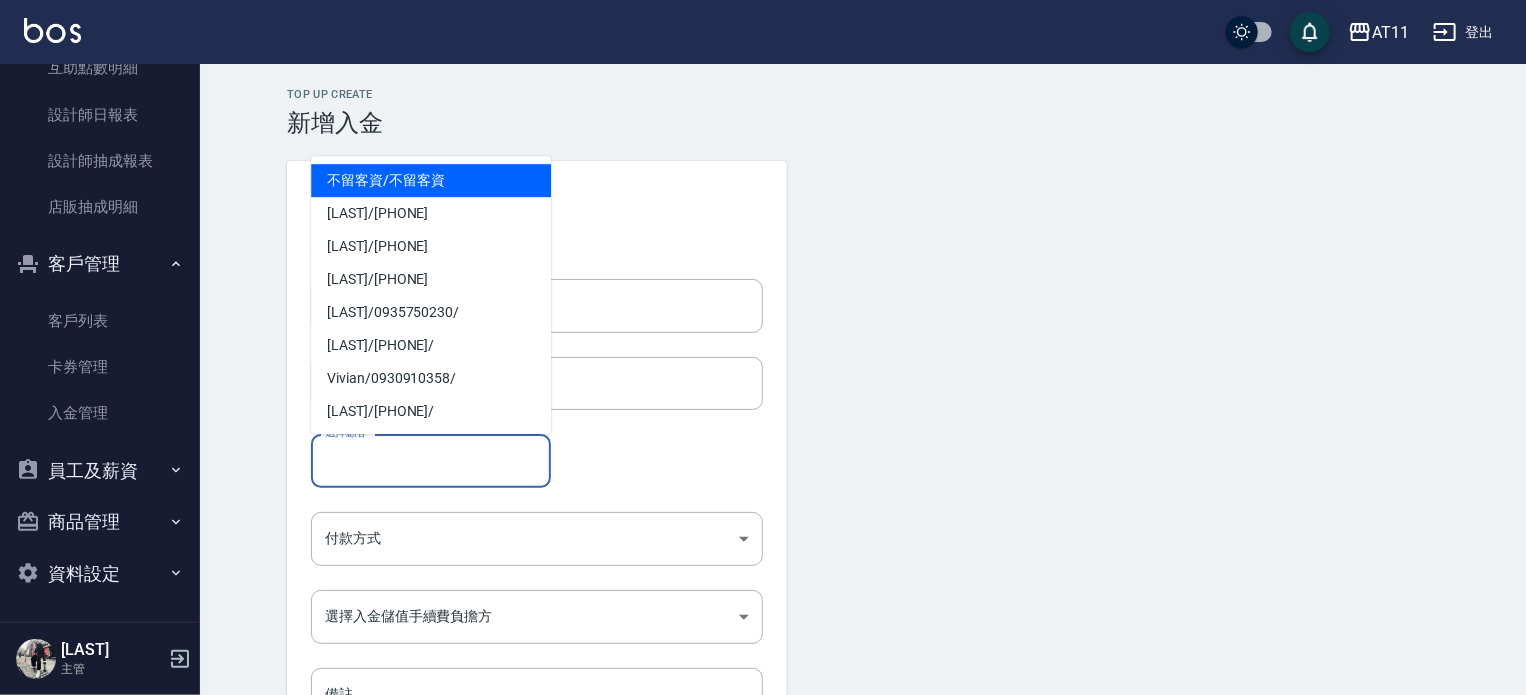 click on "選擇顧客" at bounding box center (431, 460) 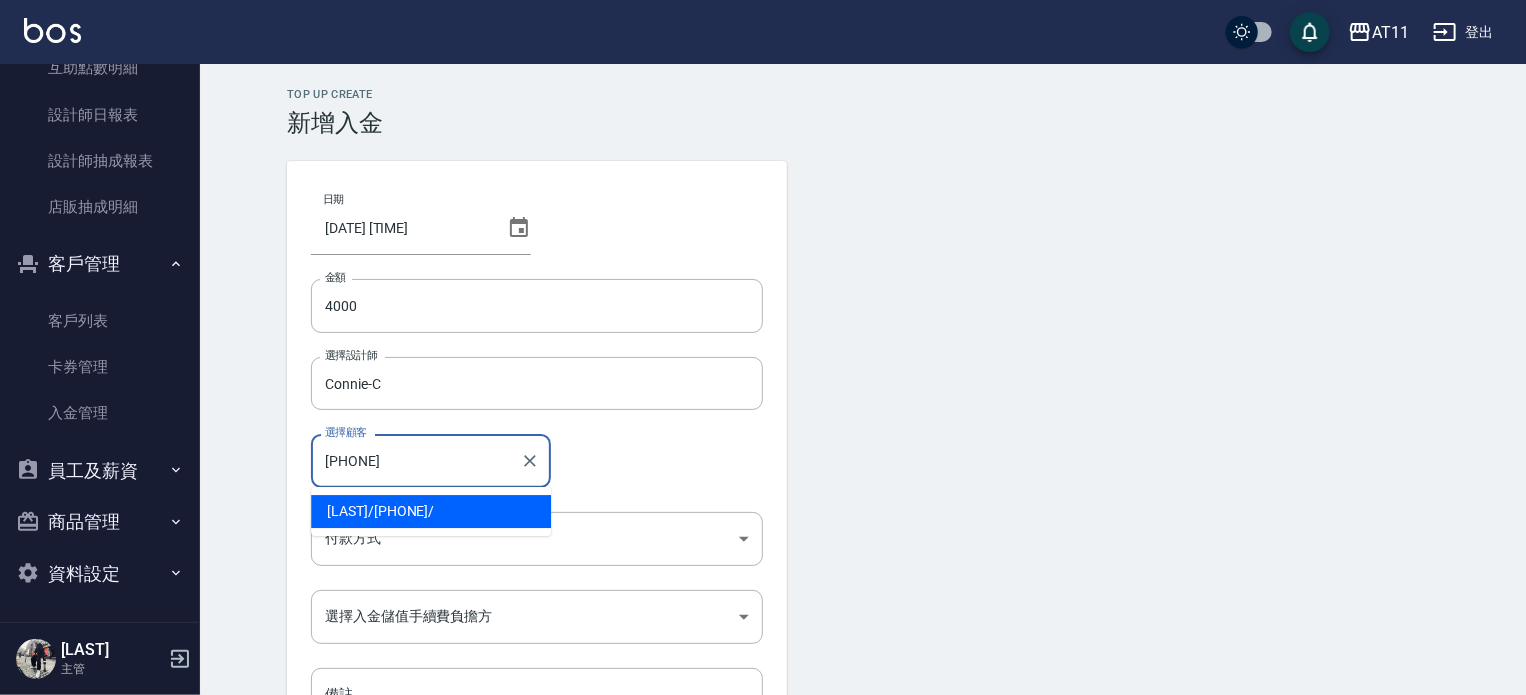 click on "[LAST]  /  [PHONE]  /" at bounding box center [431, 511] 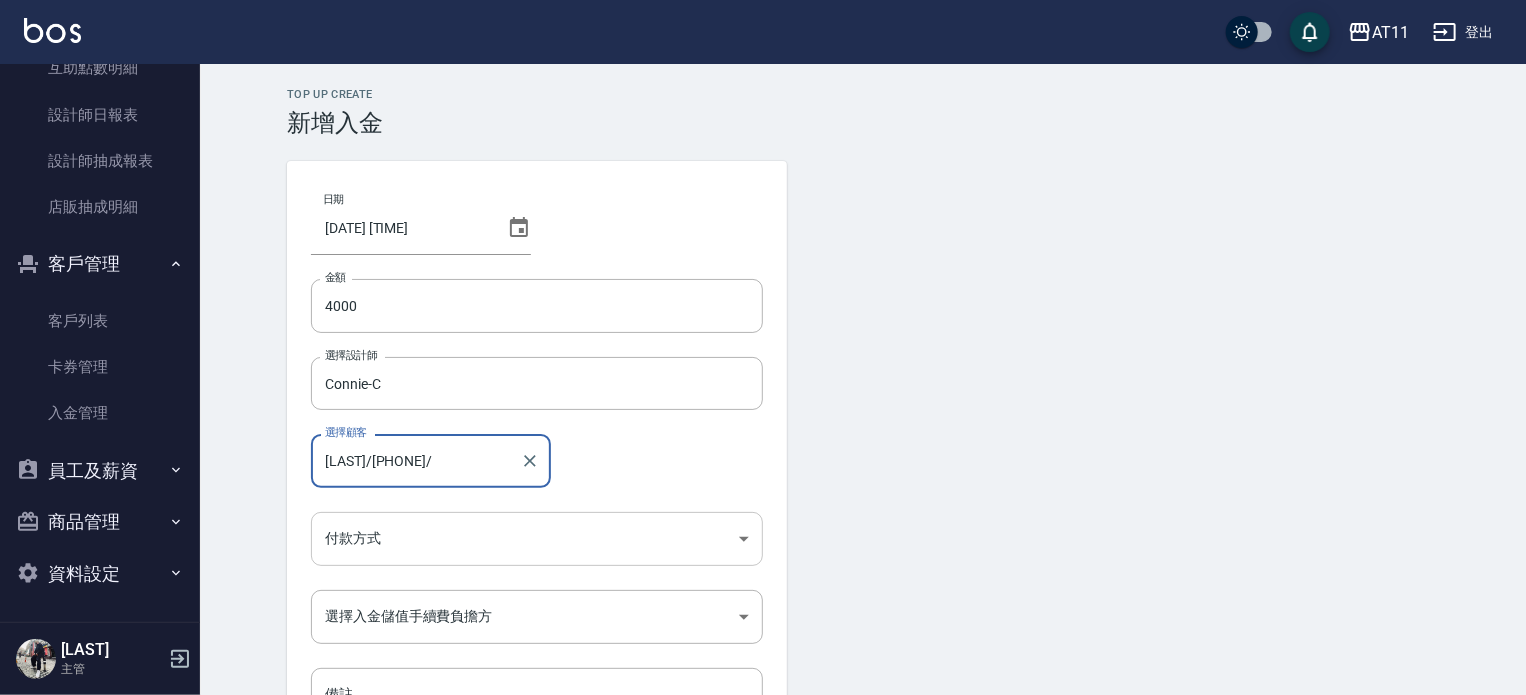 type on "[LAST]/[PHONE]/" 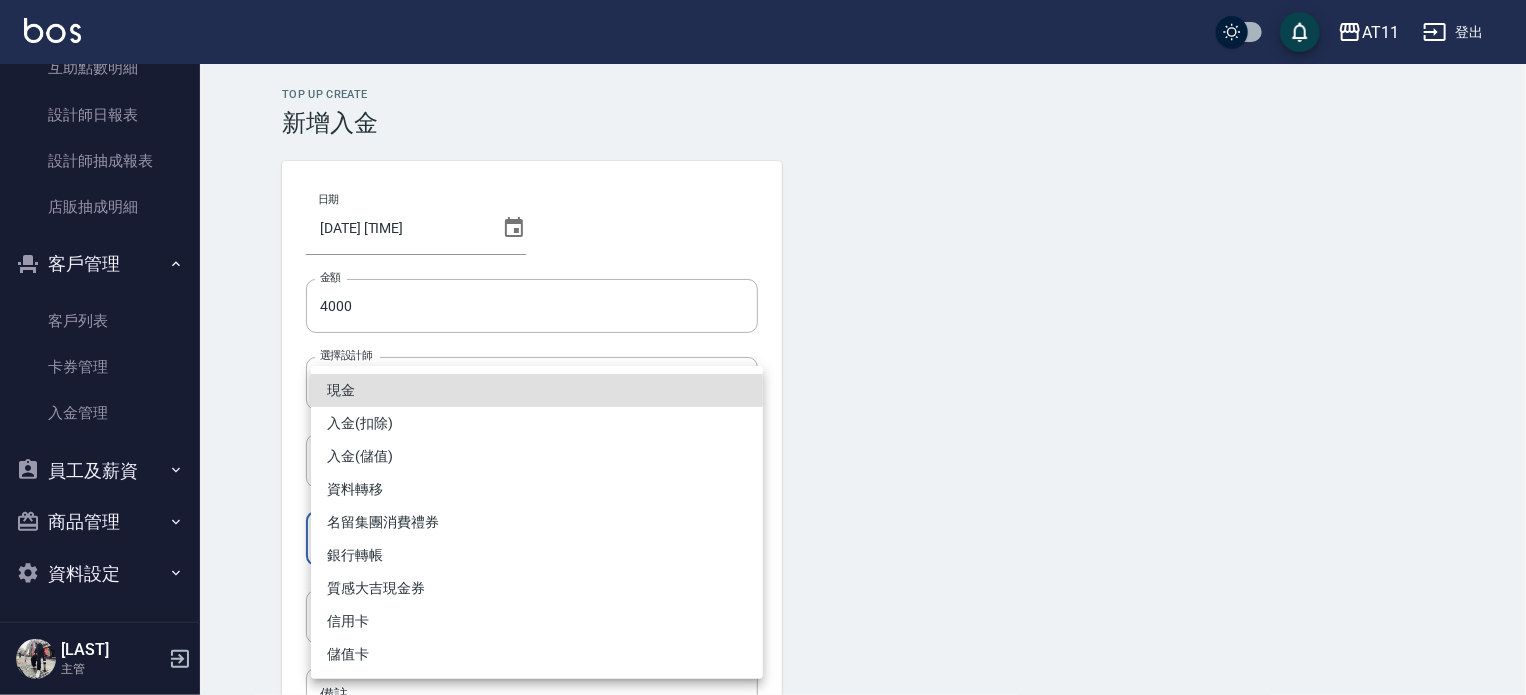 click on "AT11 登出 櫃檯作業 打帳單 帳單列表 現金收支登錄 材料自購登錄 每日結帳 排班表 現場電腦打卡 掃碼打卡 預約管理 預約管理 單日預約紀錄 單週預約紀錄 報表及分析 報表目錄 店家日報表 互助日報表 互助點數明細 設計師日報表 設計師抽成報表 店販抽成明細 客戶管理 客戶列表 卡券管理 入金管理 員工及薪資 員工列表 全店打卡記錄 商品管理 商品分類設定 商品列表 資料設定 服務分類設定 服務項目設定 預收卡設定 支付方式設定 第三方卡券設定 [LAST] 主管 Top Up Create 新增入金 日期 [DATE] [TIME] 金額 4000 金額 選擇設計師 Connie-C 選擇設計師 選擇顧客 [LAST]/[PHONE]/ 選擇顧客 付款方式 ​ 付款方式 選擇入金儲值手續費負擔方 ​ 選擇入金儲值手續費負擔方 備註 備註 新增 現金 入金(扣除) 入金(儲值) 資料轉移 名留集團消費禮券 銀行轉帳 質感大吉現金券 信用卡" at bounding box center (763, 415) 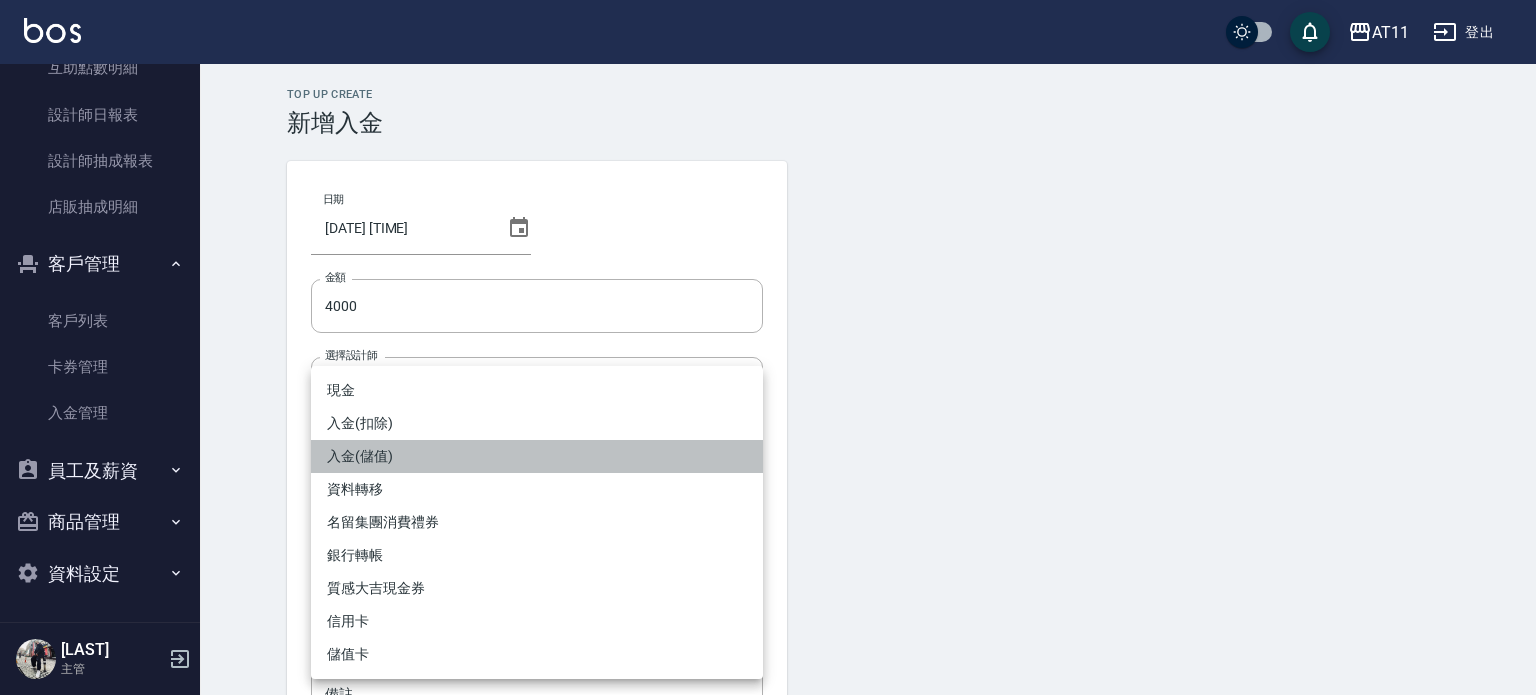 click on "入金(儲值)" at bounding box center [537, 456] 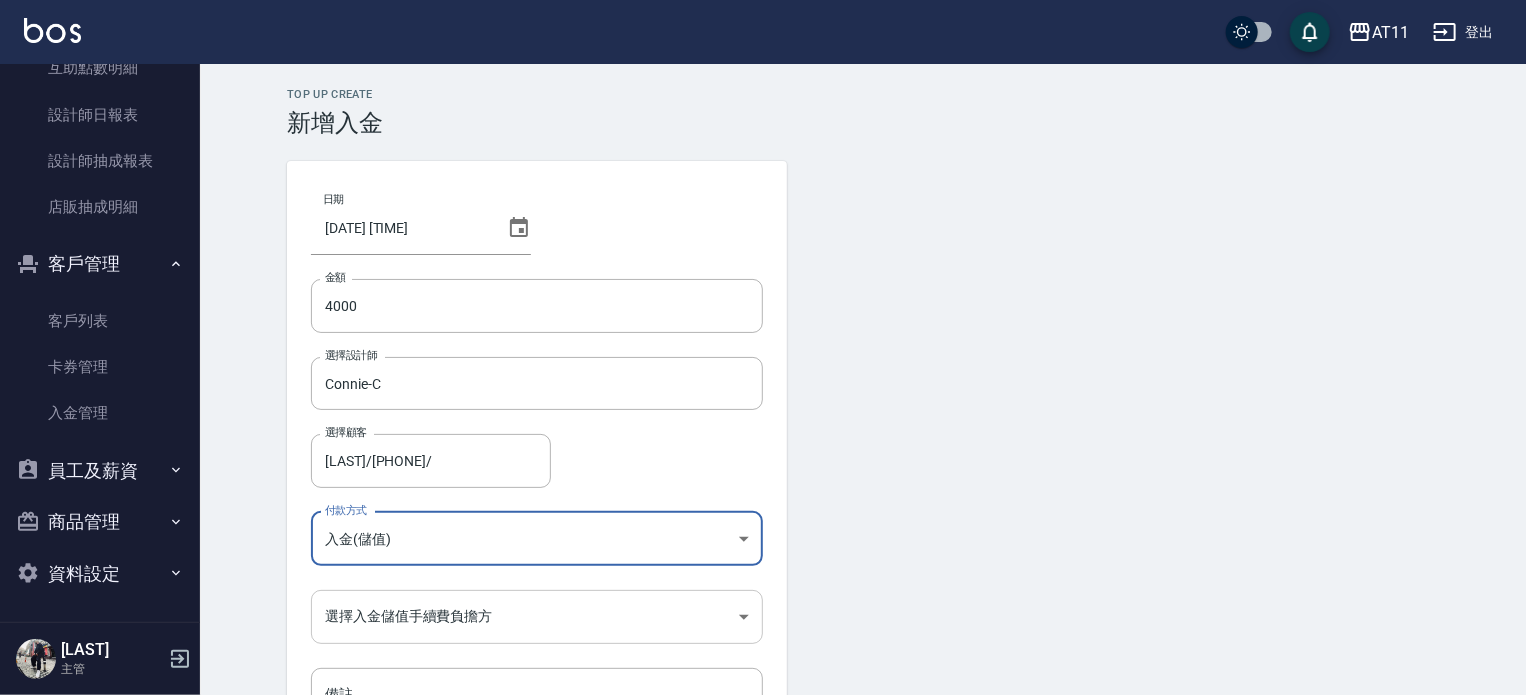 click on "AT11 登出 櫃檯作業 打帳單 帳單列表 現金收支登錄 材料自購登錄 每日結帳 排班表 現場電腦打卡 掃碼打卡 預約管理 預約管理 單日預約紀錄 單週預約紀錄 報表及分析 報表目錄 店家日報表 互助日報表 互助點數明細 設計師日報表 設計師抽成報表 店販抽成明細 客戶管理 客戶列表 卡券管理 入金管理 員工及薪資 員工列表 全店打卡記錄 商品管理 商品分類設定 商品列表 資料設定 服務分類設定 服務項目設定 預收卡設定 支付方式設定 第三方卡券設定 [LAST] 主管 Top Up Create 新增入金 日期 [DATE] [TIME] 金額 4000 金額 選擇設計師 Connie-C 選擇設計師 選擇顧客 [LAST]/[PHONE]/ 選擇顧客 付款方式 入金(儲值) 入金(儲值) 付款方式 選擇入金儲值手續費負擔方 ​ 選擇入金儲值手續費負擔方 備註 備註 新增" at bounding box center [763, 415] 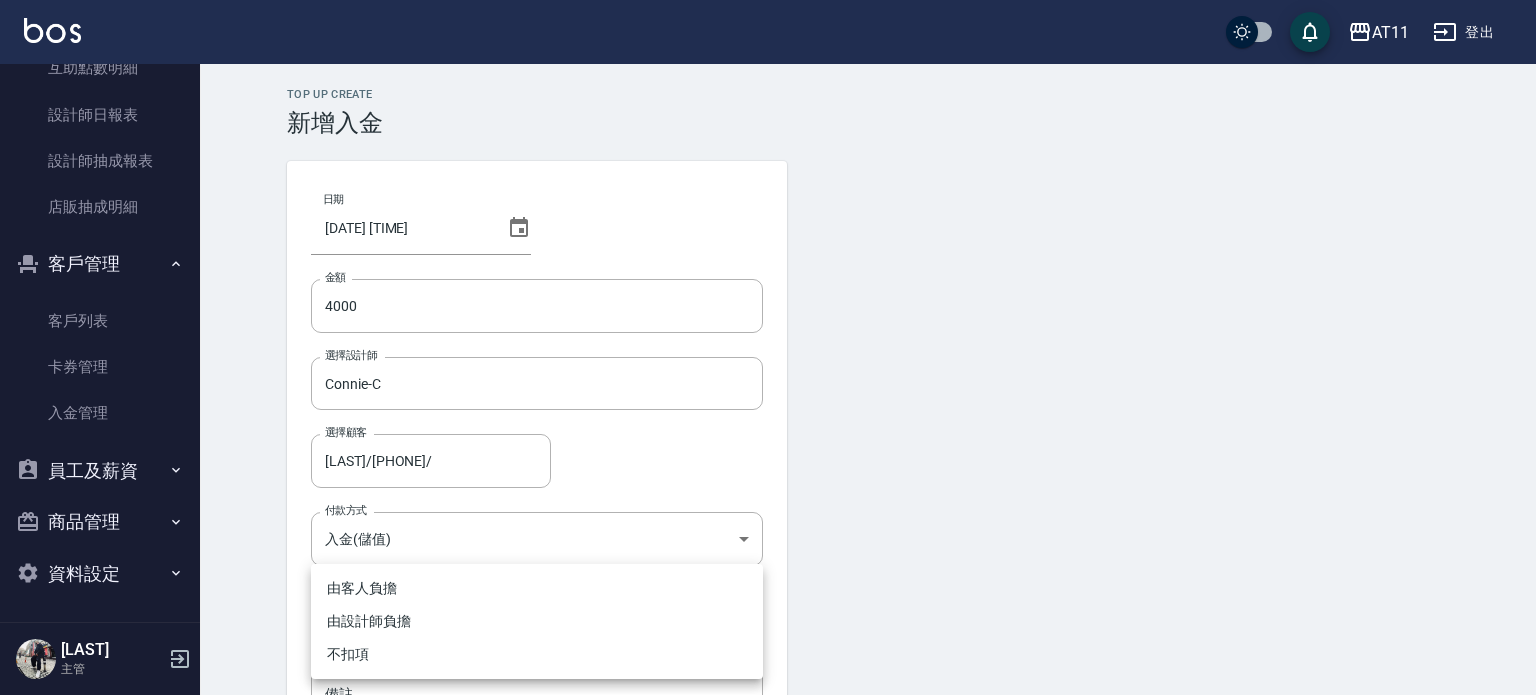 click on "不扣項" at bounding box center [537, 654] 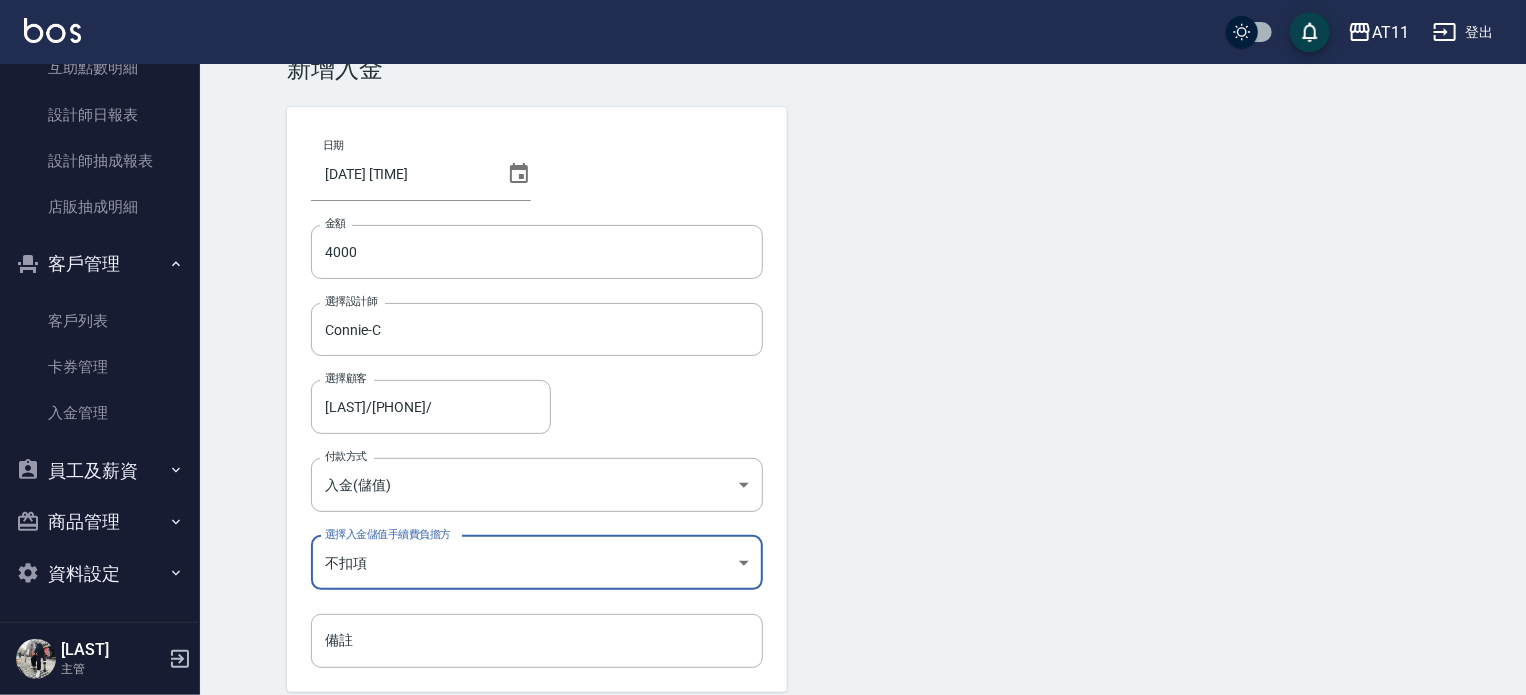 scroll, scrollTop: 100, scrollLeft: 0, axis: vertical 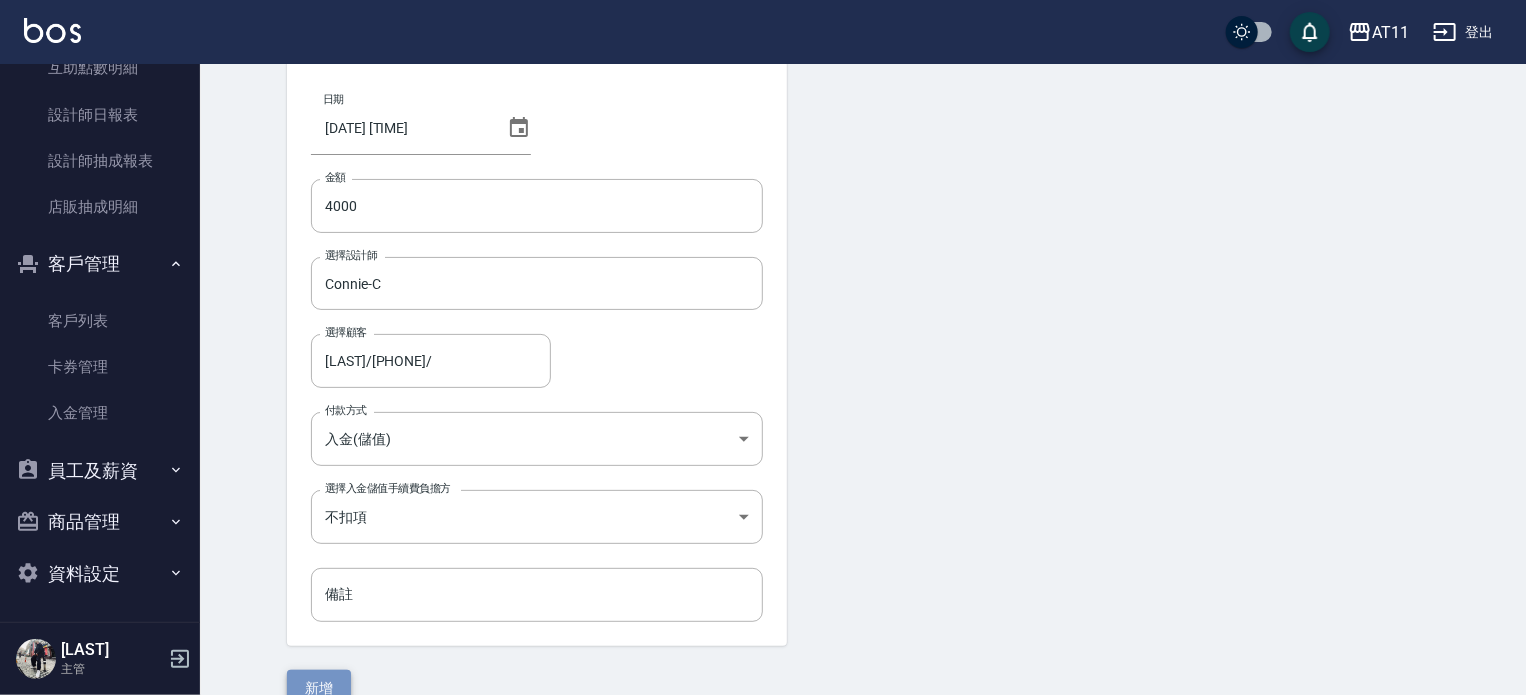 click on "新增" at bounding box center (319, 688) 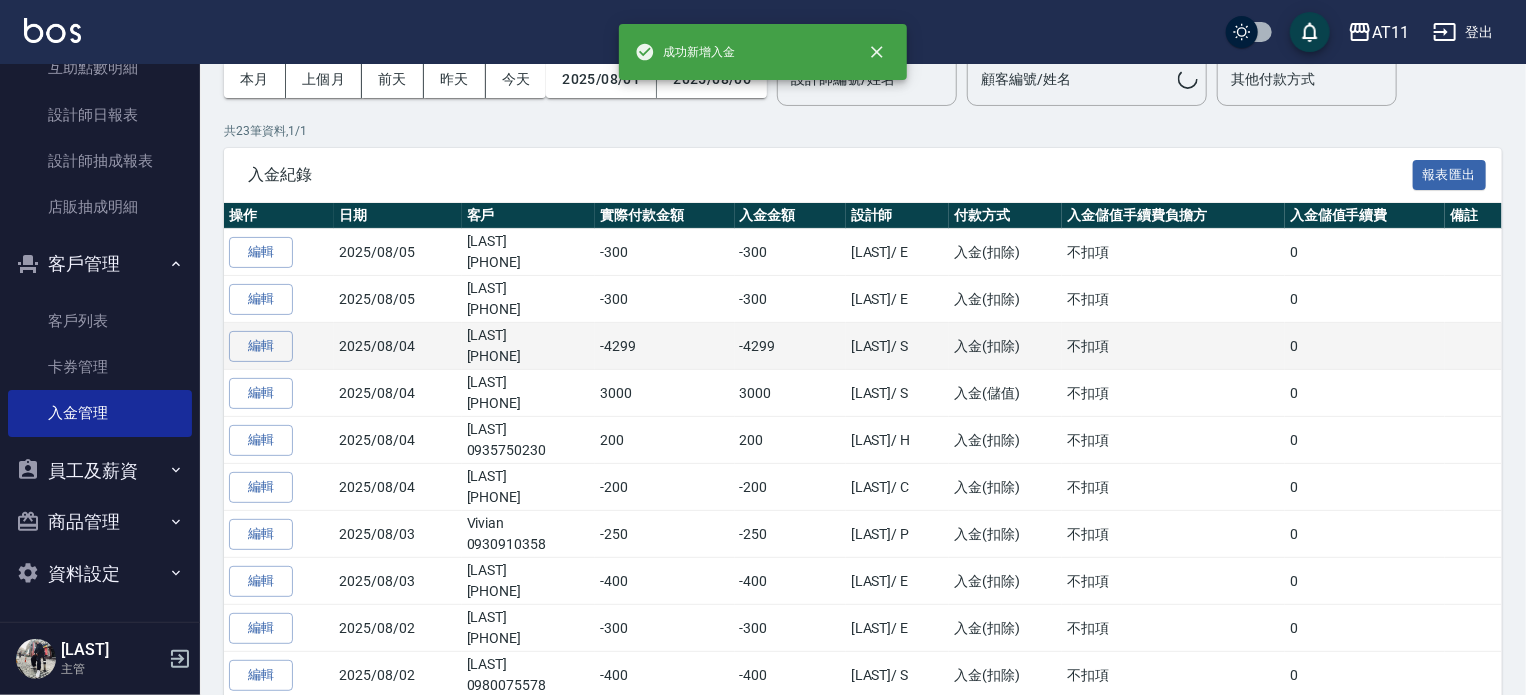 scroll, scrollTop: 0, scrollLeft: 0, axis: both 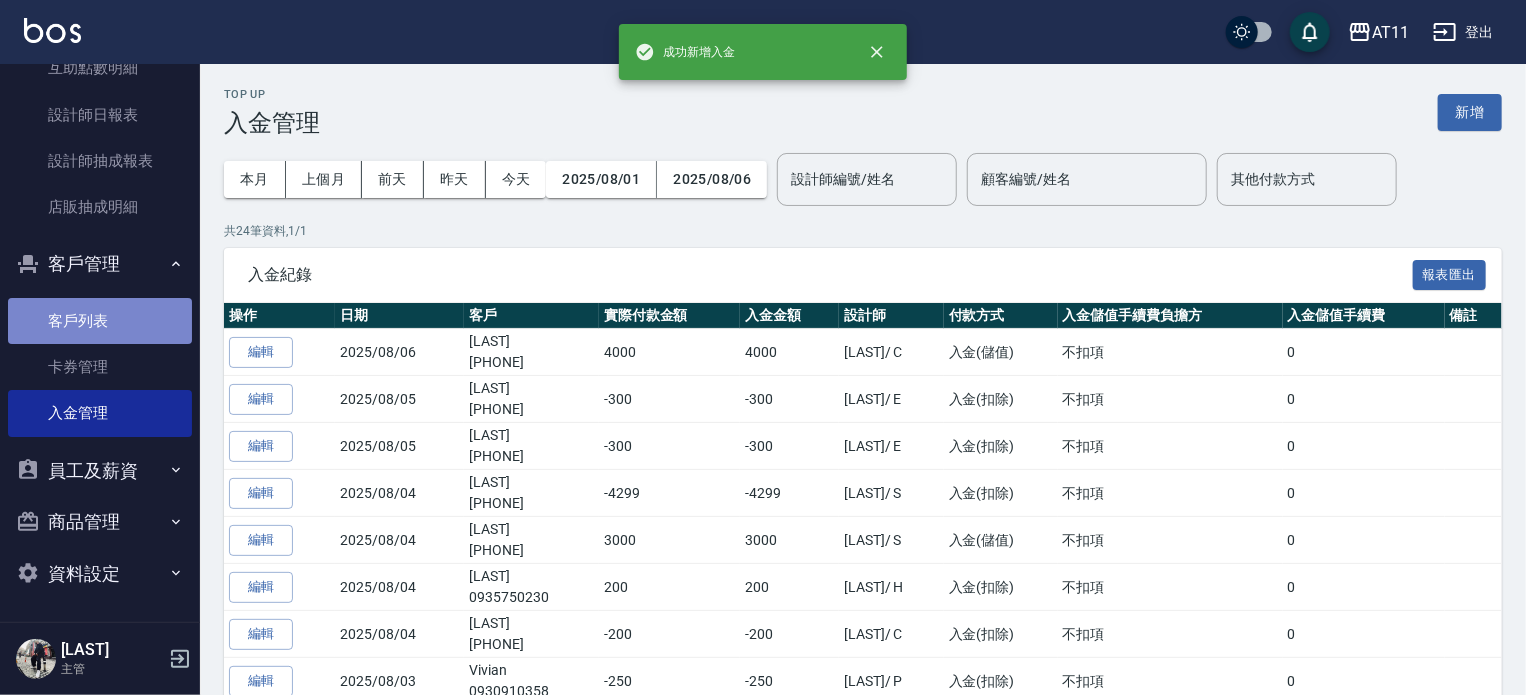 click on "客戶列表" at bounding box center [100, 321] 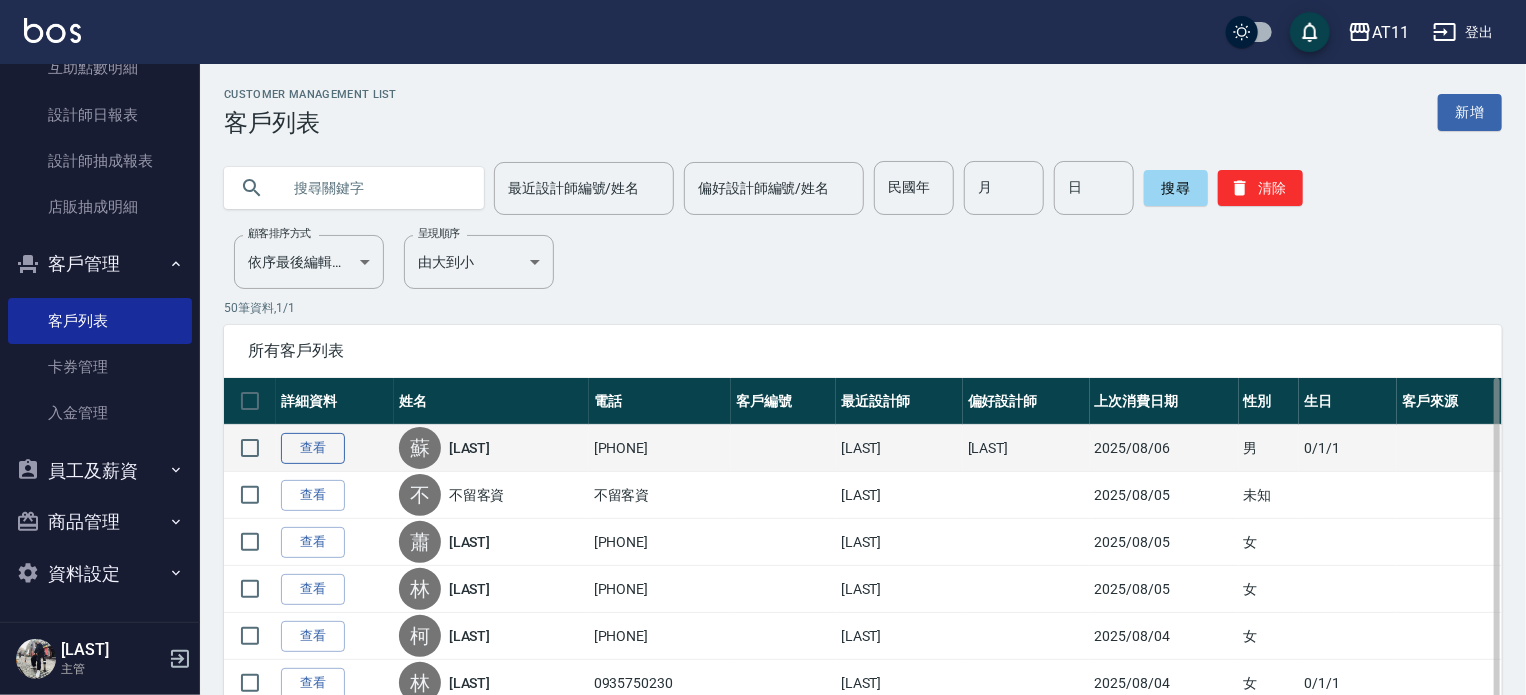 click on "查看" at bounding box center [313, 448] 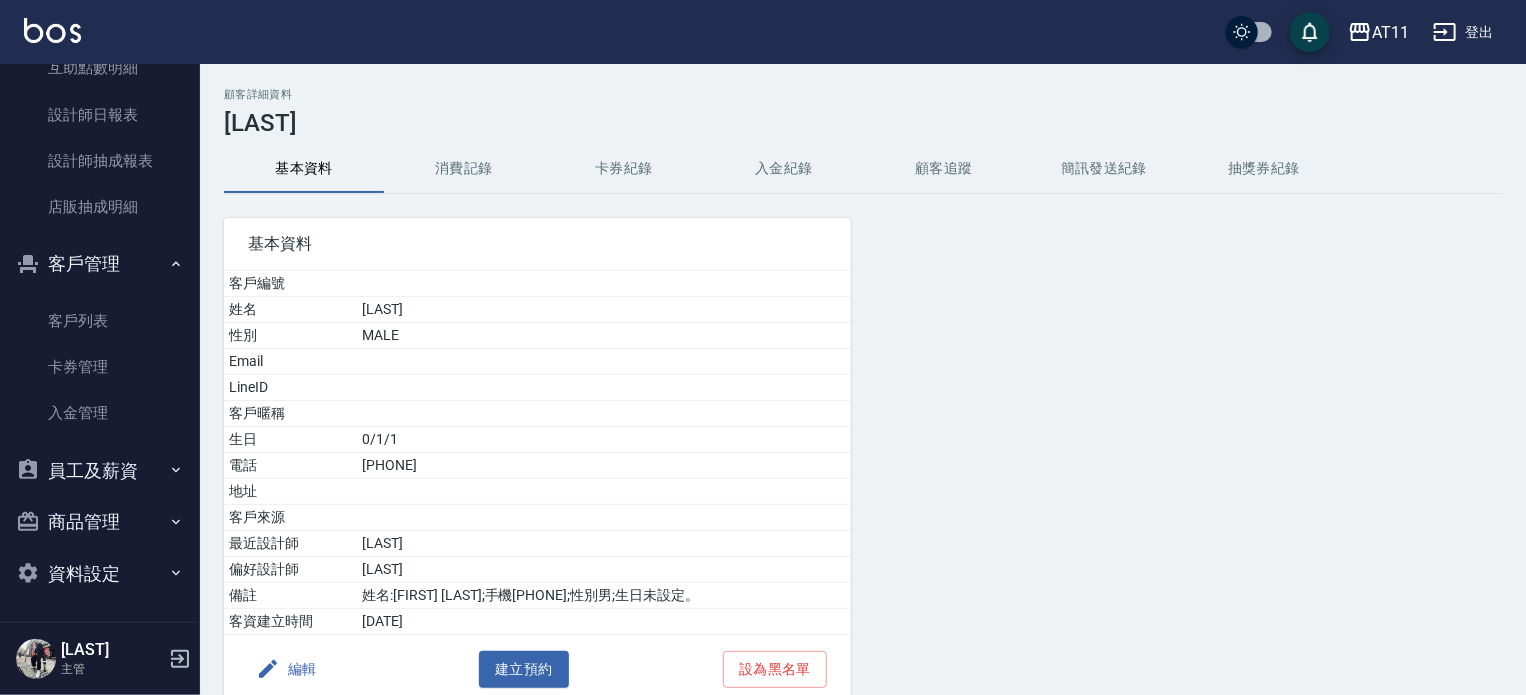 click on "入金紀錄" at bounding box center [784, 169] 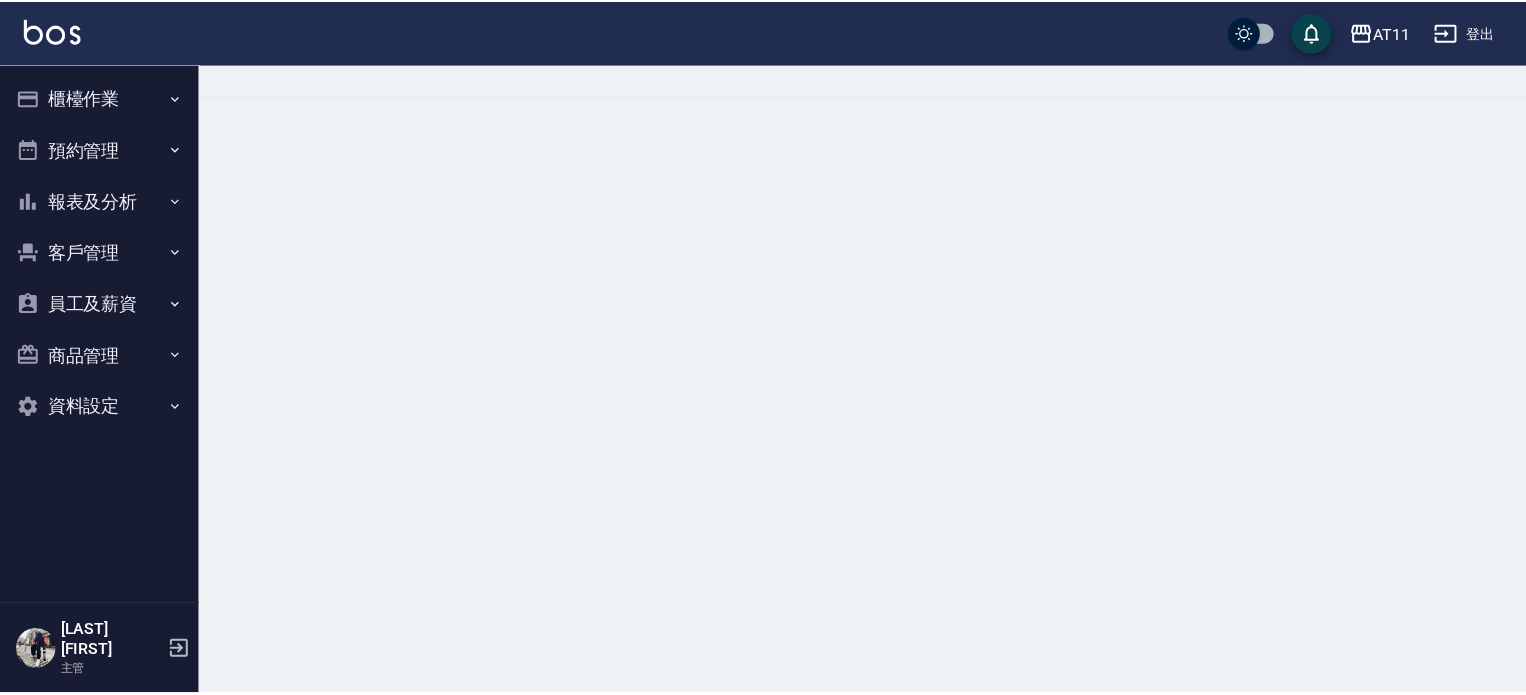 scroll, scrollTop: 0, scrollLeft: 0, axis: both 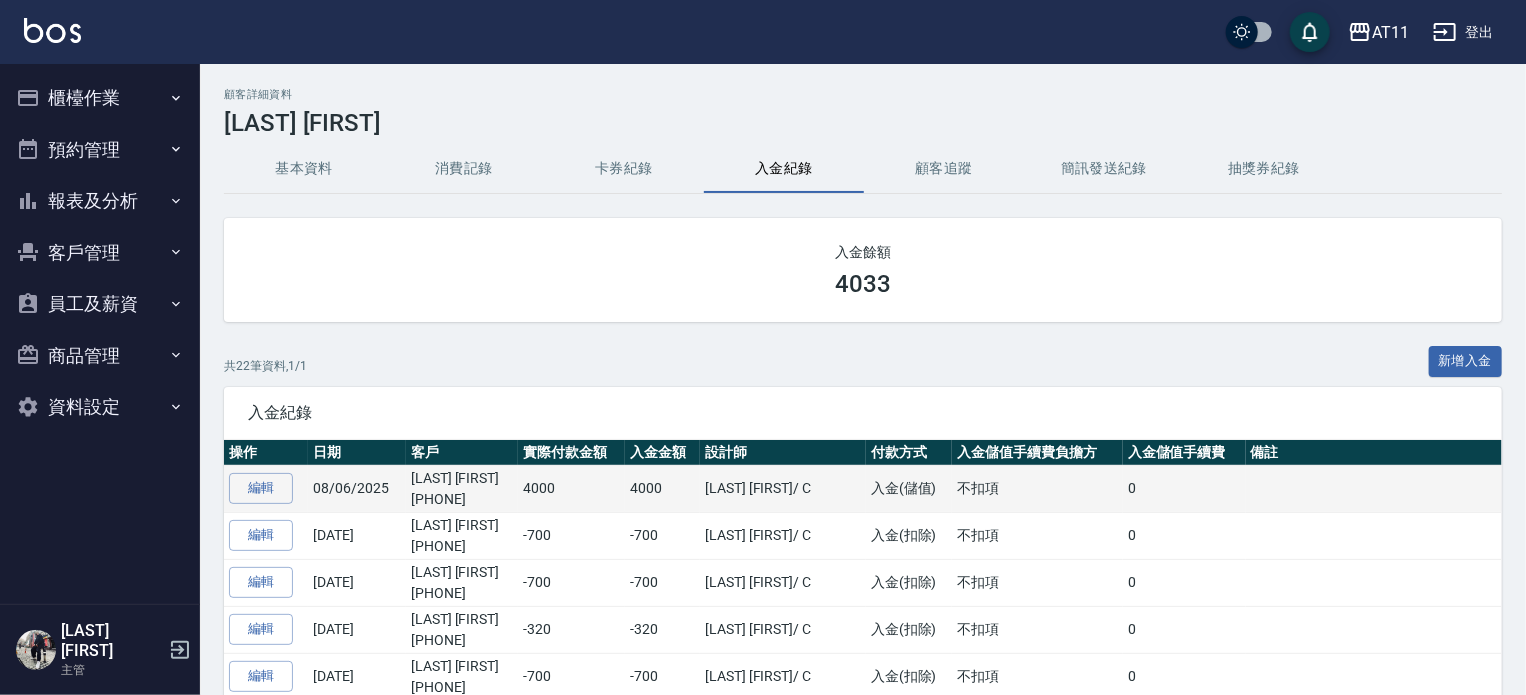 drag, startPoint x: 484, startPoint y: 499, endPoint x: 402, endPoint y: 499, distance: 82 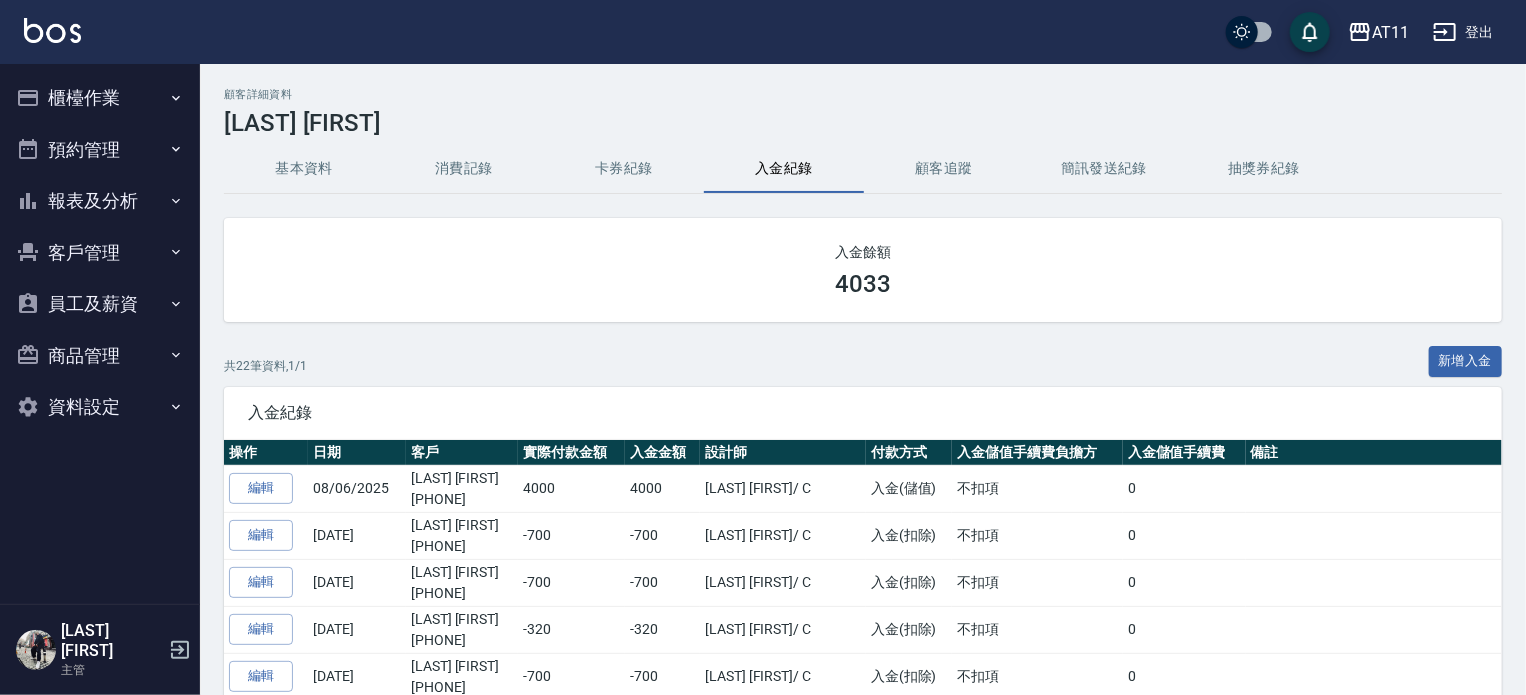 click on "客戶管理" at bounding box center [100, 253] 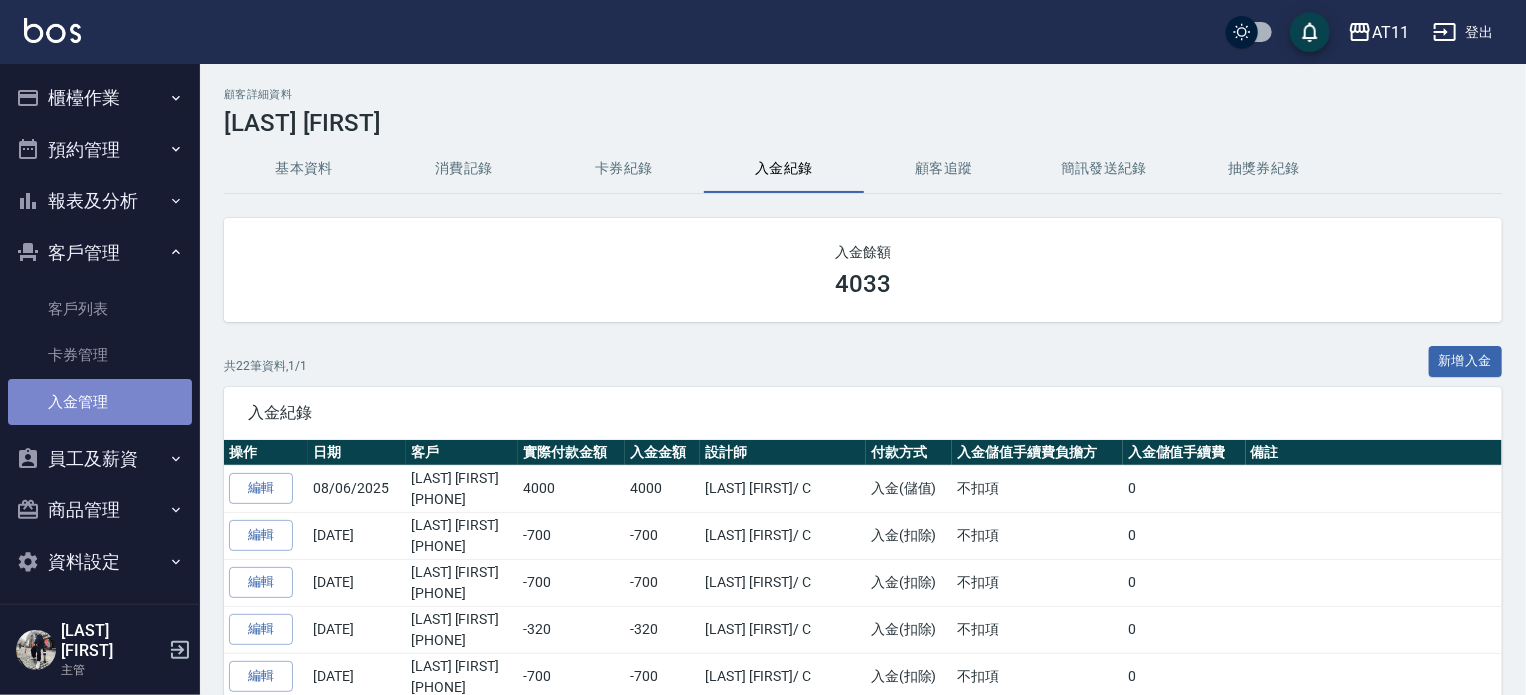 click on "入金管理" at bounding box center [100, 402] 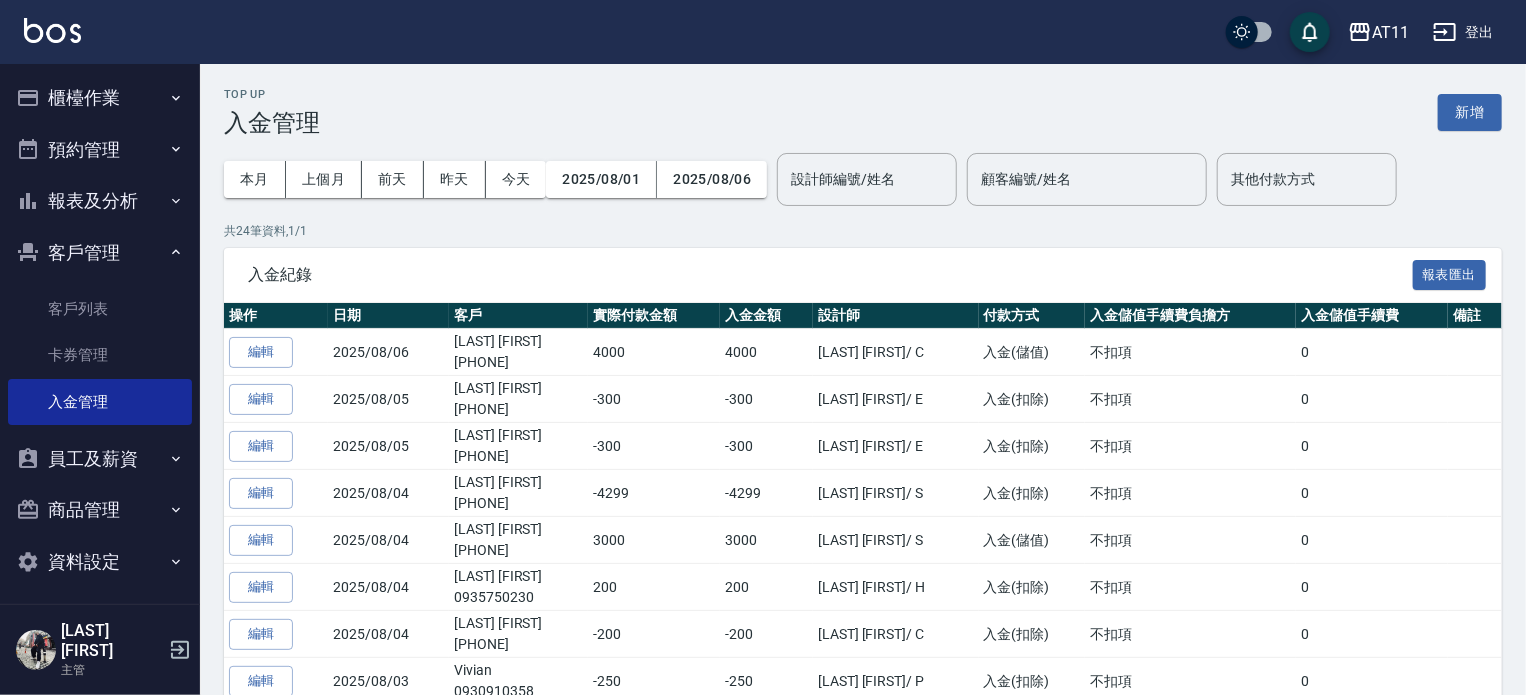 click on "新增" at bounding box center (1470, 112) 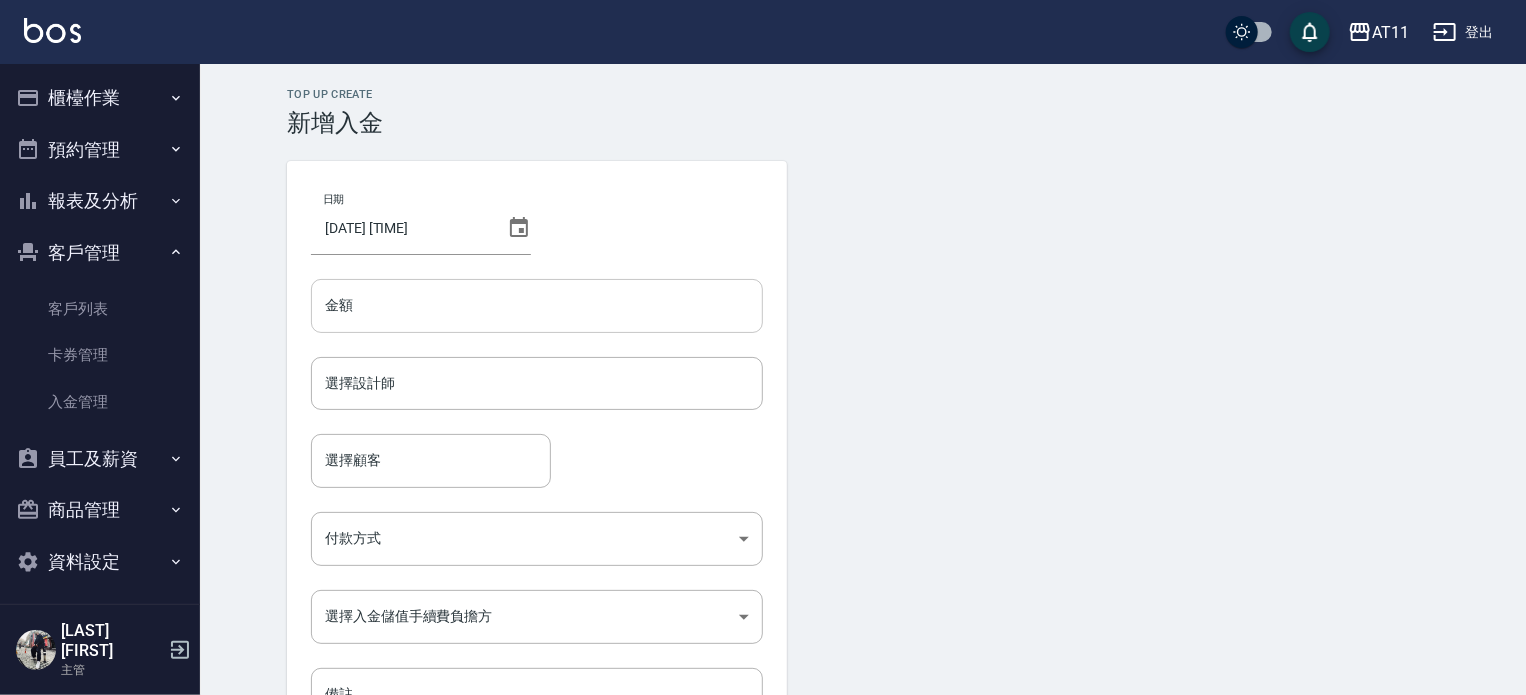 click on "金額" at bounding box center [537, 306] 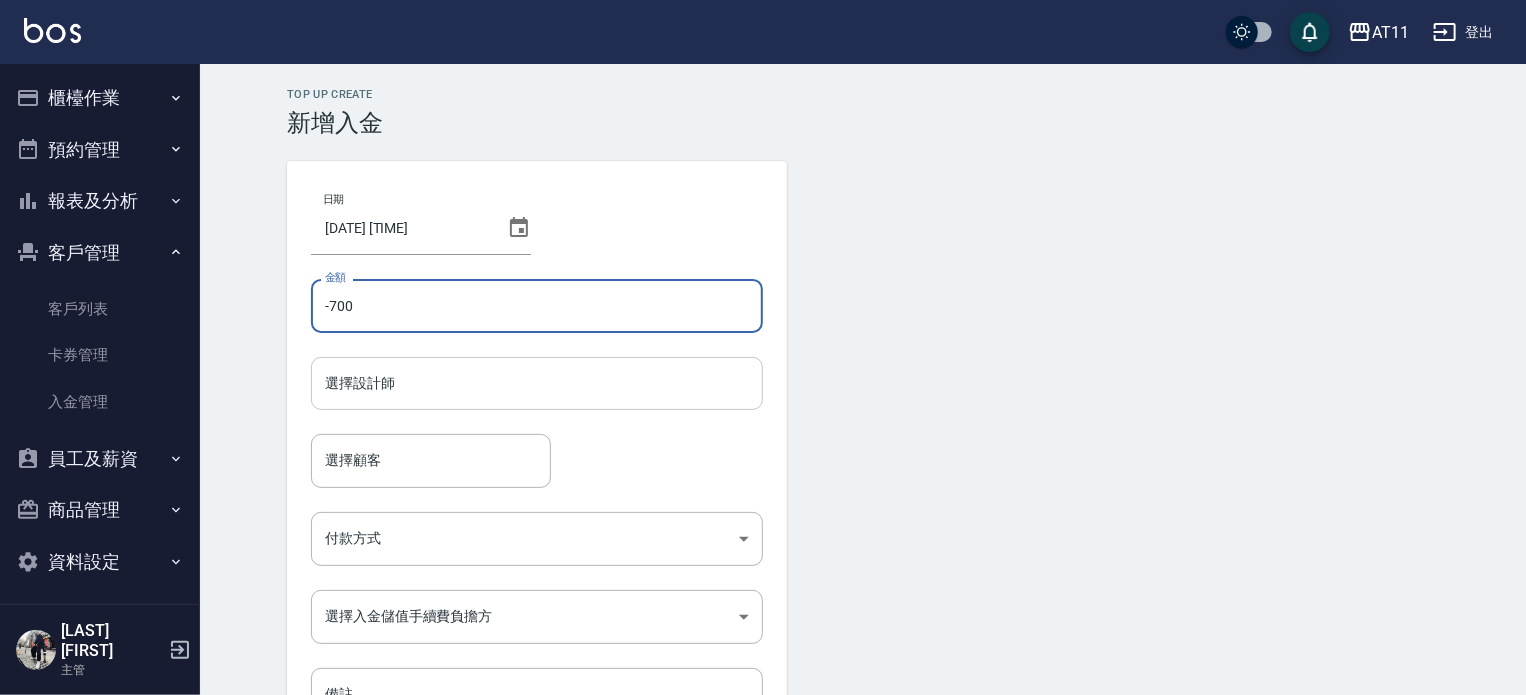 type on "-700" 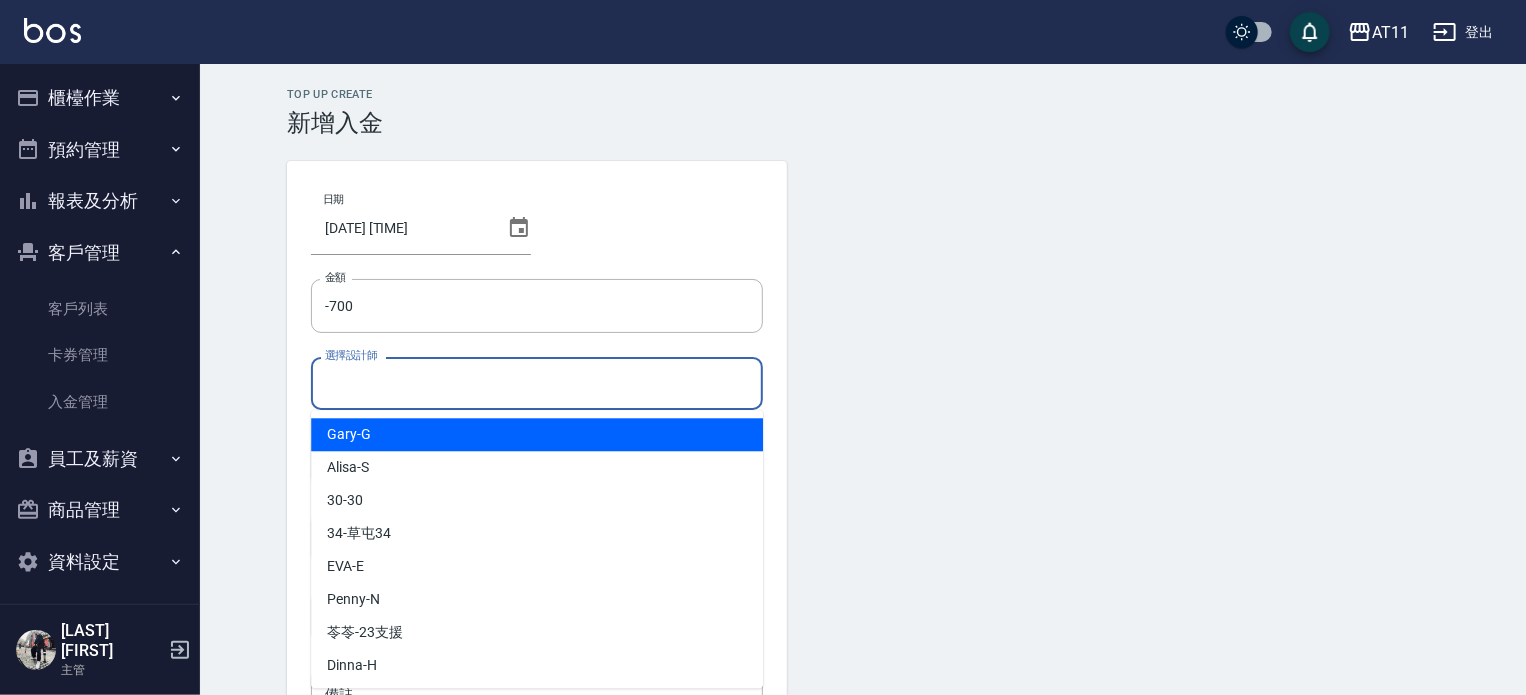 click on "選擇設計師" at bounding box center (537, 383) 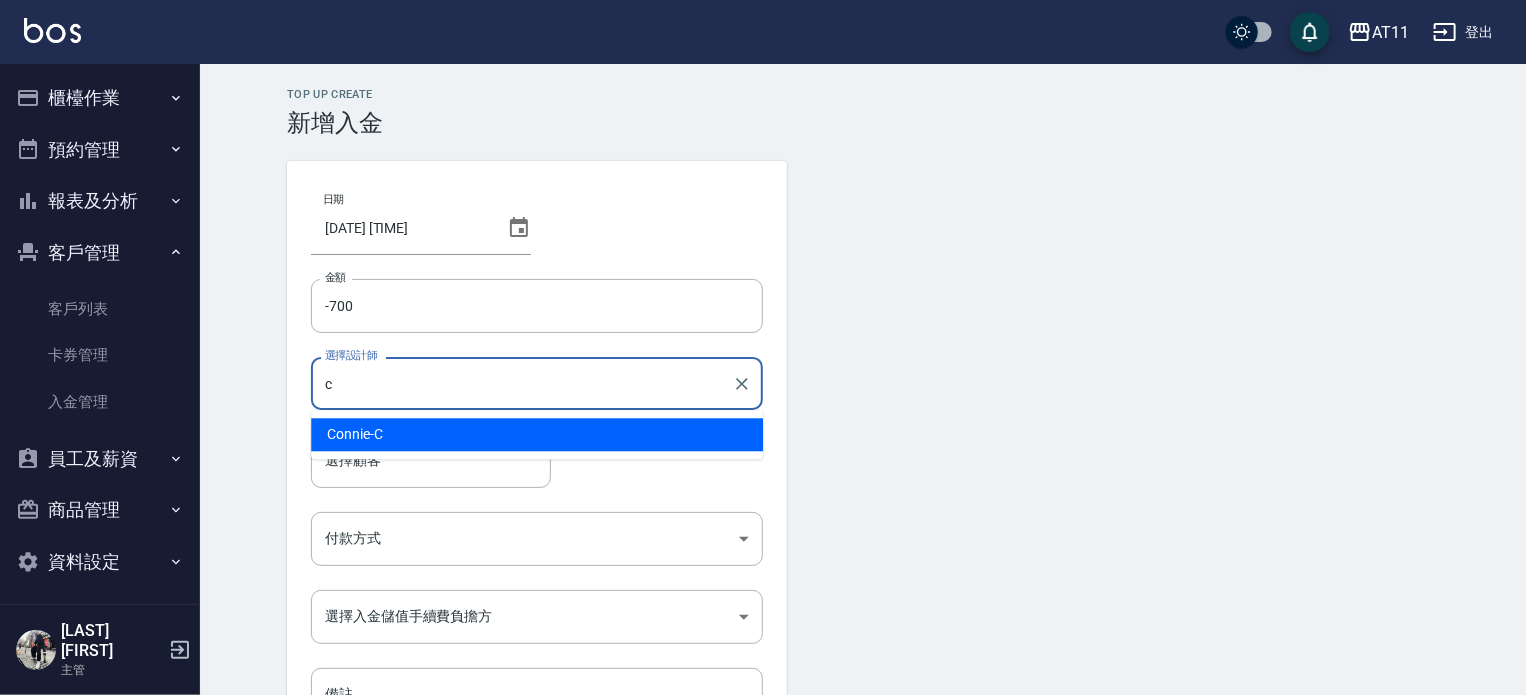 click on "Connie -C" at bounding box center [537, 434] 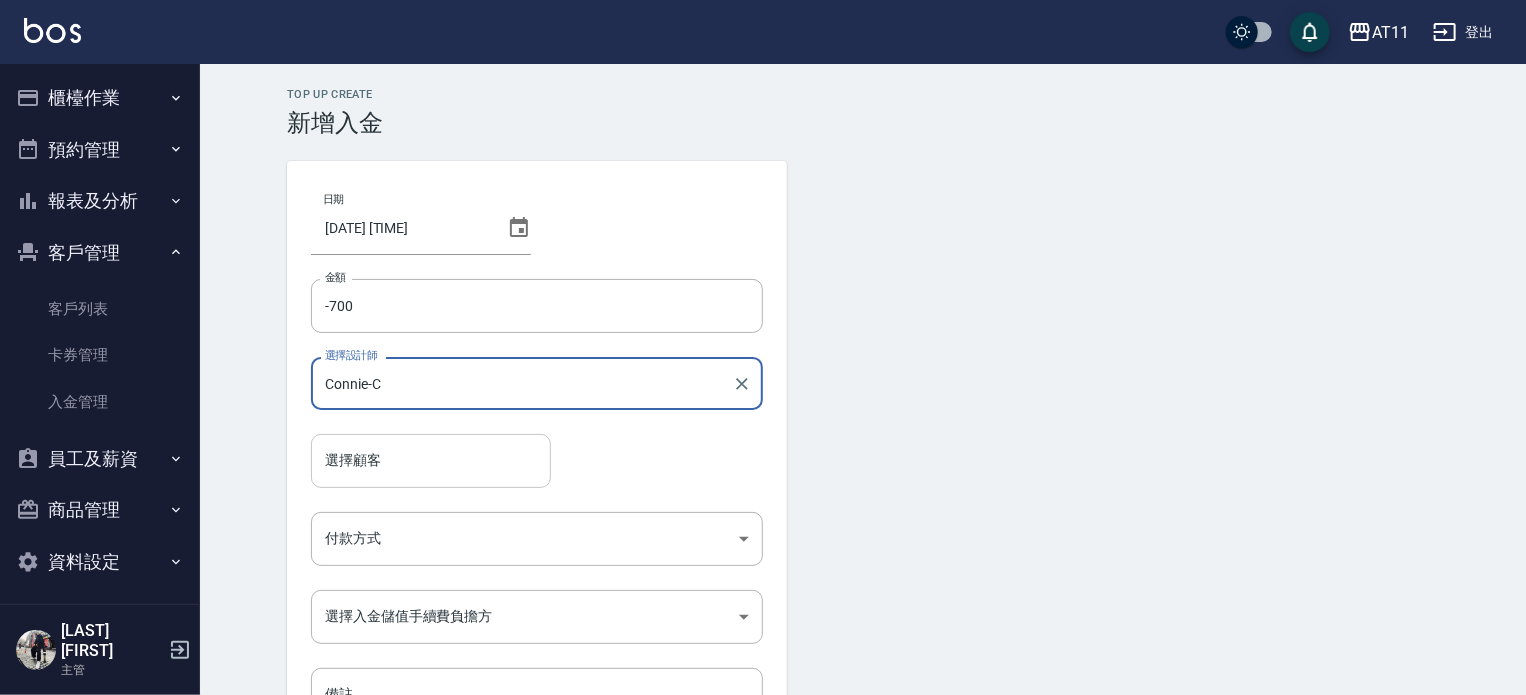 type on "Connie-C" 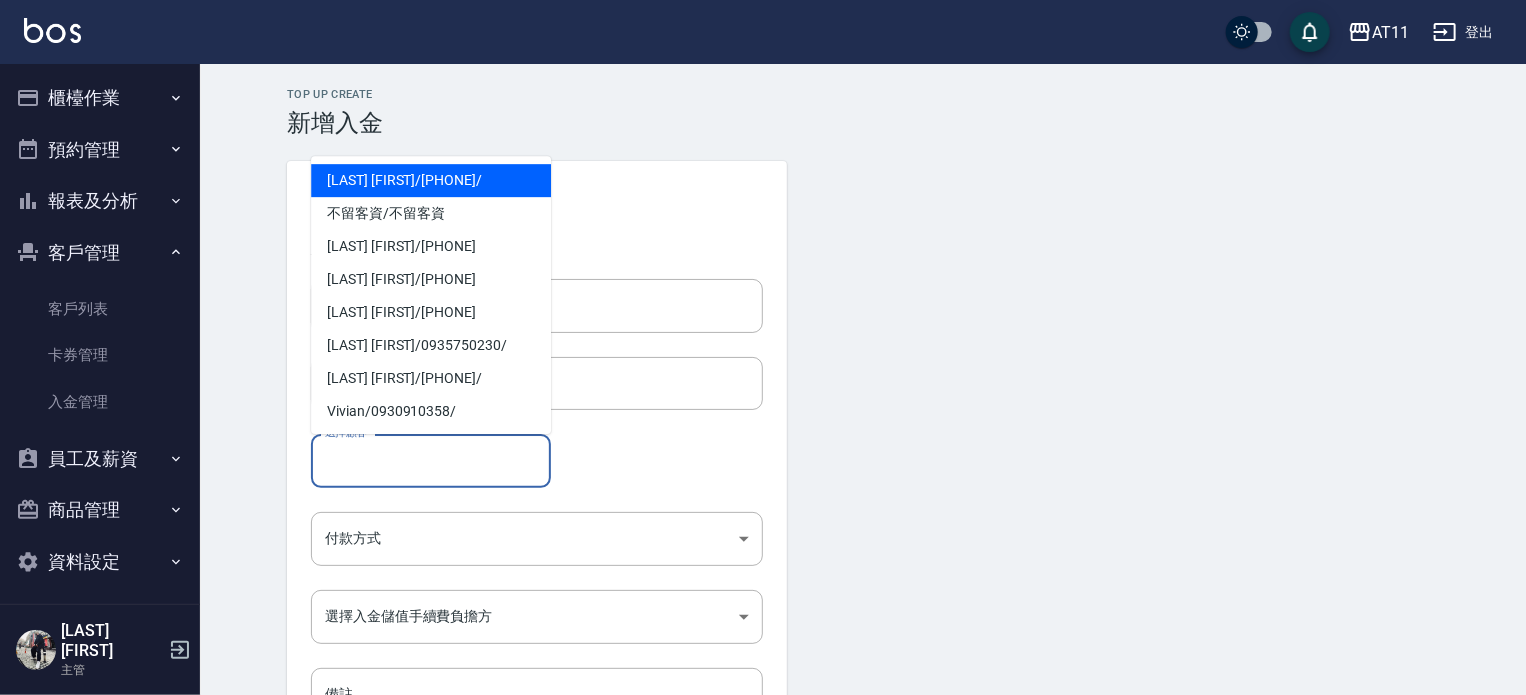 click on "選擇顧客" at bounding box center (431, 460) 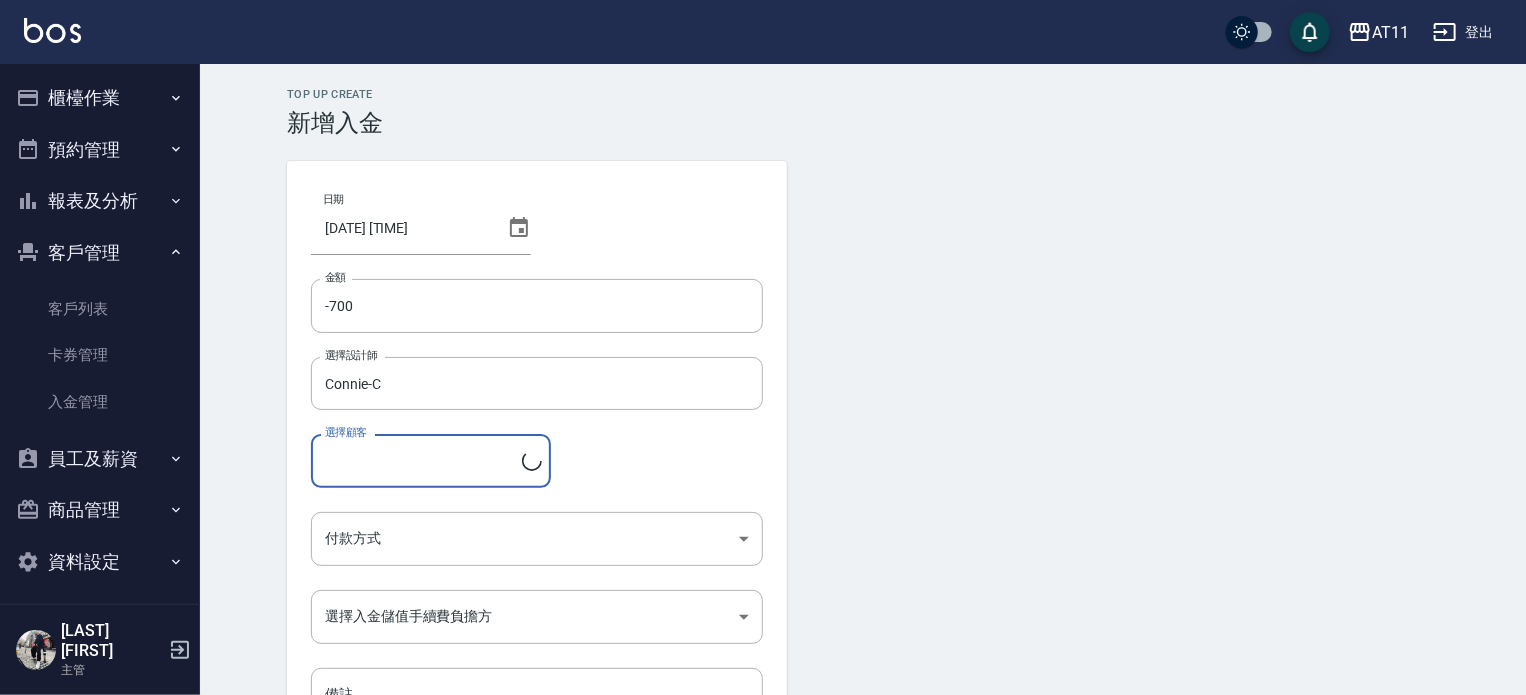 type on "[LAST]/[PHONE]/" 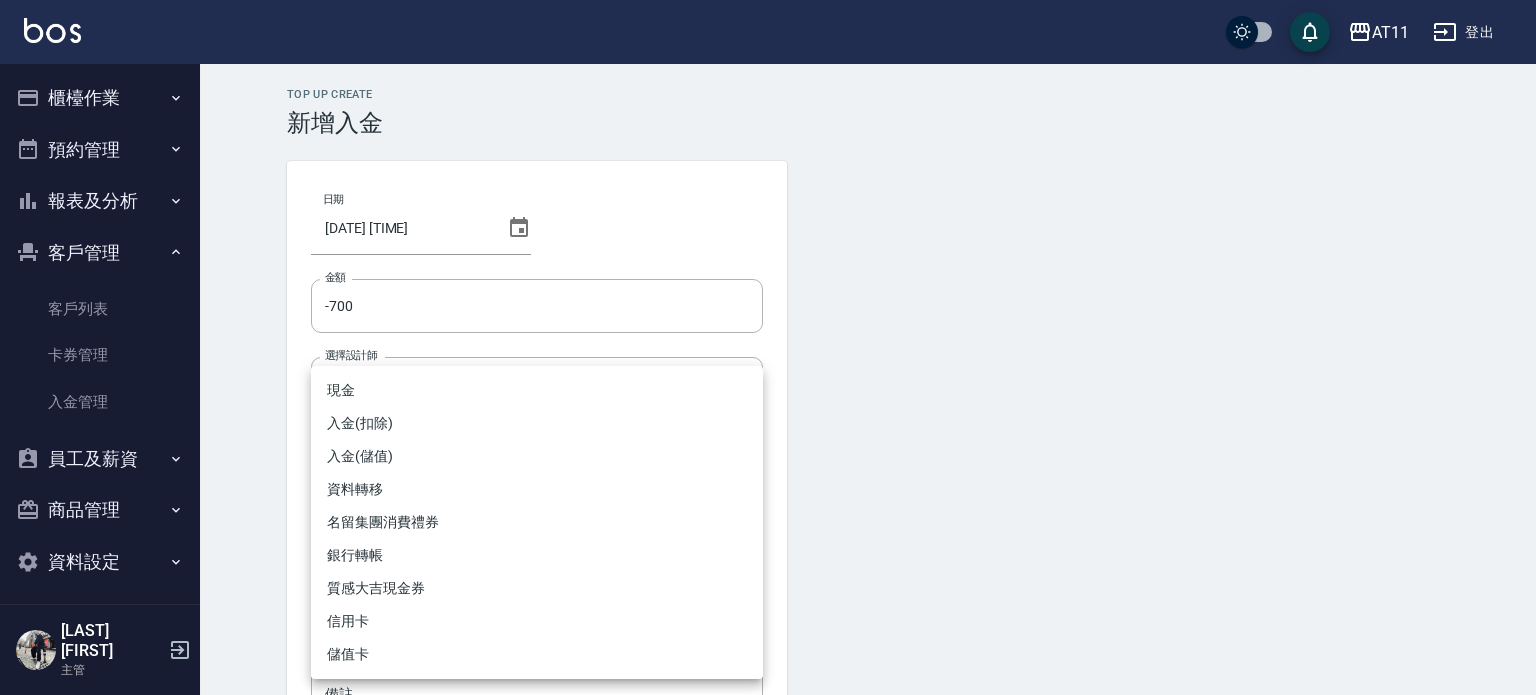 click on "AT11 登出 櫃檯作業 打帳單 帳單列表 現金收支登錄 材料自購登錄 每日結帳 排班表 現場電腦打卡 掃碼打卡 預約管理 預約管理 單日預約紀錄 單週預約紀錄 報表及分析 報表目錄 店家日報表 互助日報表 互助點數明細 設計師日報表 設計師抽成報表 店販抽成明細 客戶管理 客戶列表 卡券管理 入金管理 員工及薪資 員工列表 全店打卡記錄 商品管理 商品分類設定 商品列表 資料設定 服務分類設定 服務項目設定 預收卡設定 支付方式設定 第三方卡券設定 林宗易 主管 Top Up Create 新增入金 日期 2025/08/06 14:04 金額 -700 金額 選擇設計師 Connie-C 選擇設計師 選擇顧客 蘇子豪/0906567848/ 選擇顧客 付款方式 ​ 付款方式 選擇入金儲值手續費負擔方 ​ 選擇入金儲值手續費負擔方 備註 備註 新增 現金 入金(扣除) 入金(儲值) 資料轉移 名留集團消費禮券 銀行轉帳 質感大吉現金券 信用卡" at bounding box center (768, 415) 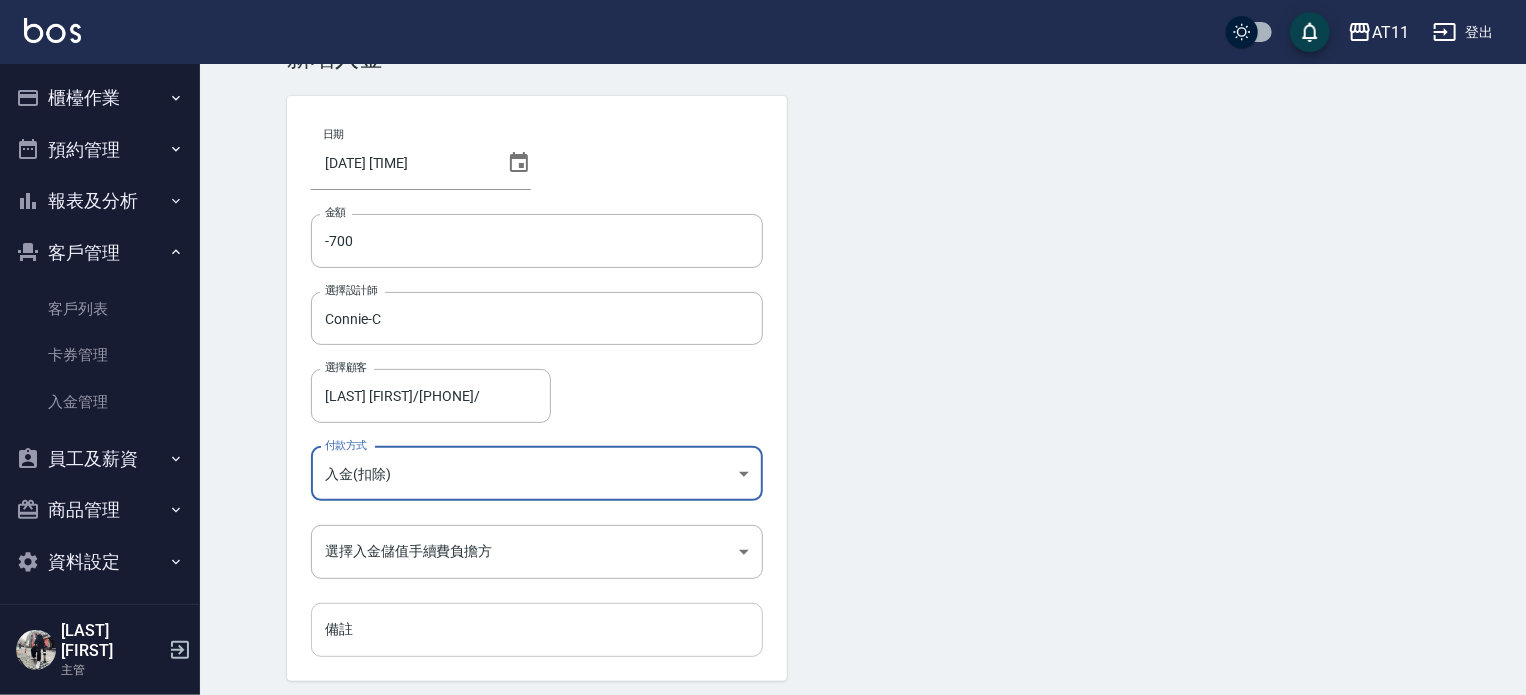 scroll, scrollTop: 100, scrollLeft: 0, axis: vertical 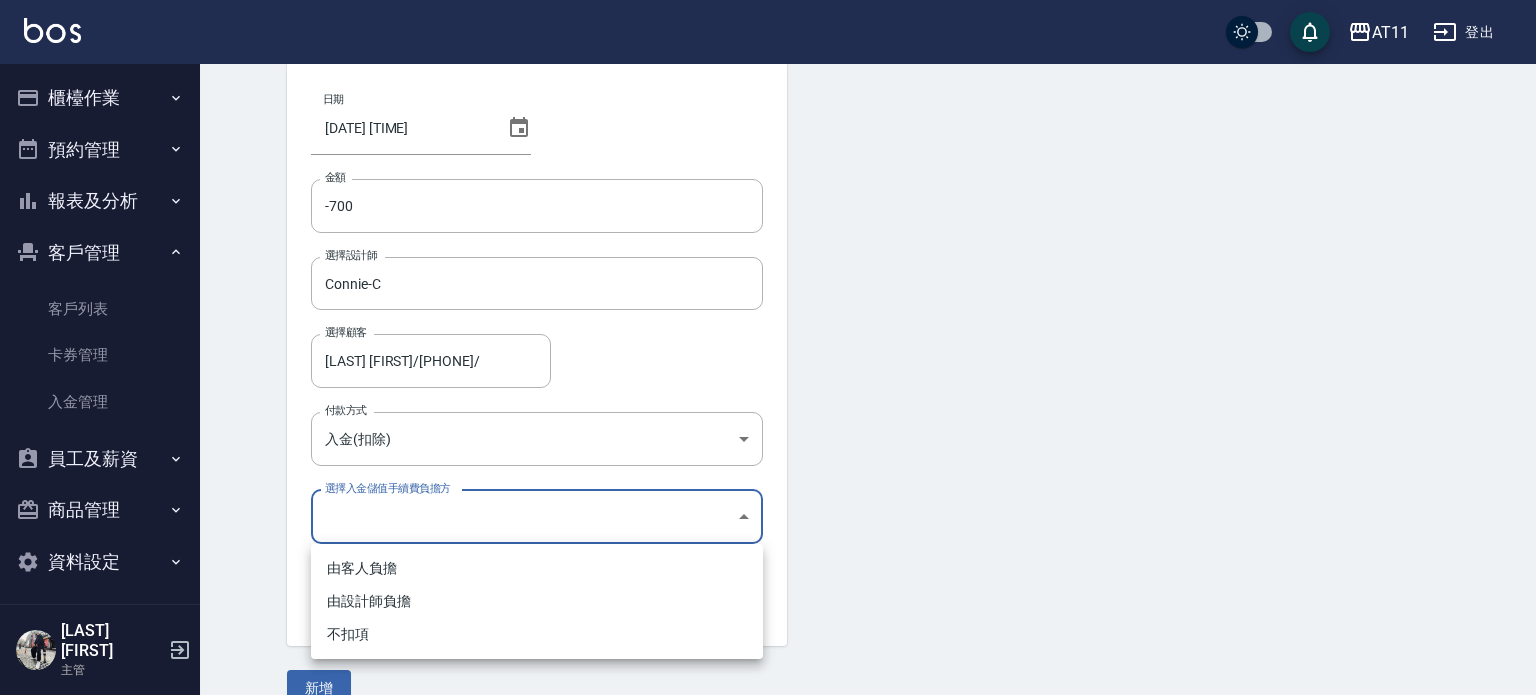 click on "AT11 登出 櫃檯作業 打帳單 帳單列表 現金收支登錄 材料自購登錄 每日結帳 排班表 現場電腦打卡 掃碼打卡 預約管理 預約管理 單日預約紀錄 單週預約紀錄 報表及分析 報表目錄 店家日報表 互助日報表 互助點數明細 設計師日報表 設計師抽成報表 店販抽成明細 客戶管理 客戶列表 卡券管理 入金管理 員工及薪資 員工列表 全店打卡記錄 商品管理 商品分類設定 商品列表 資料設定 服務分類設定 服務項目設定 預收卡設定 支付方式設定 第三方卡券設定 林宗易 主管 Top Up Create 新增入金 日期 2025/08/06 14:04 金額 -700 金額 選擇設計師 Connie-C 選擇設計師 選擇顧客 蘇子豪/0906567848/ 選擇顧客 付款方式 入金(扣除) 入金(扣除) 付款方式 選擇入金儲值手續費負擔方 ​ 選擇入金儲值手續費負擔方 備註 備註 新增 由客人負擔 由設計師負擔 不扣項" at bounding box center (768, 315) 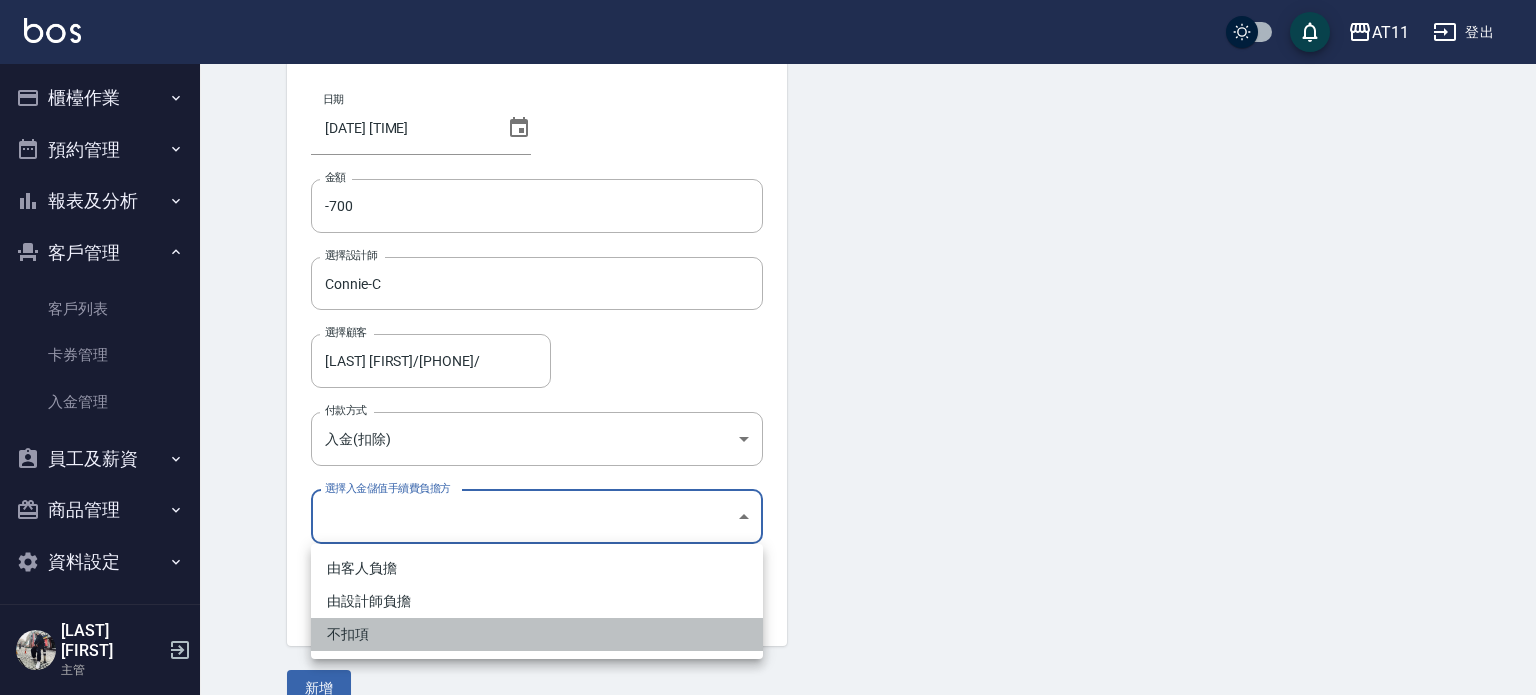 click on "不扣項" at bounding box center [537, 634] 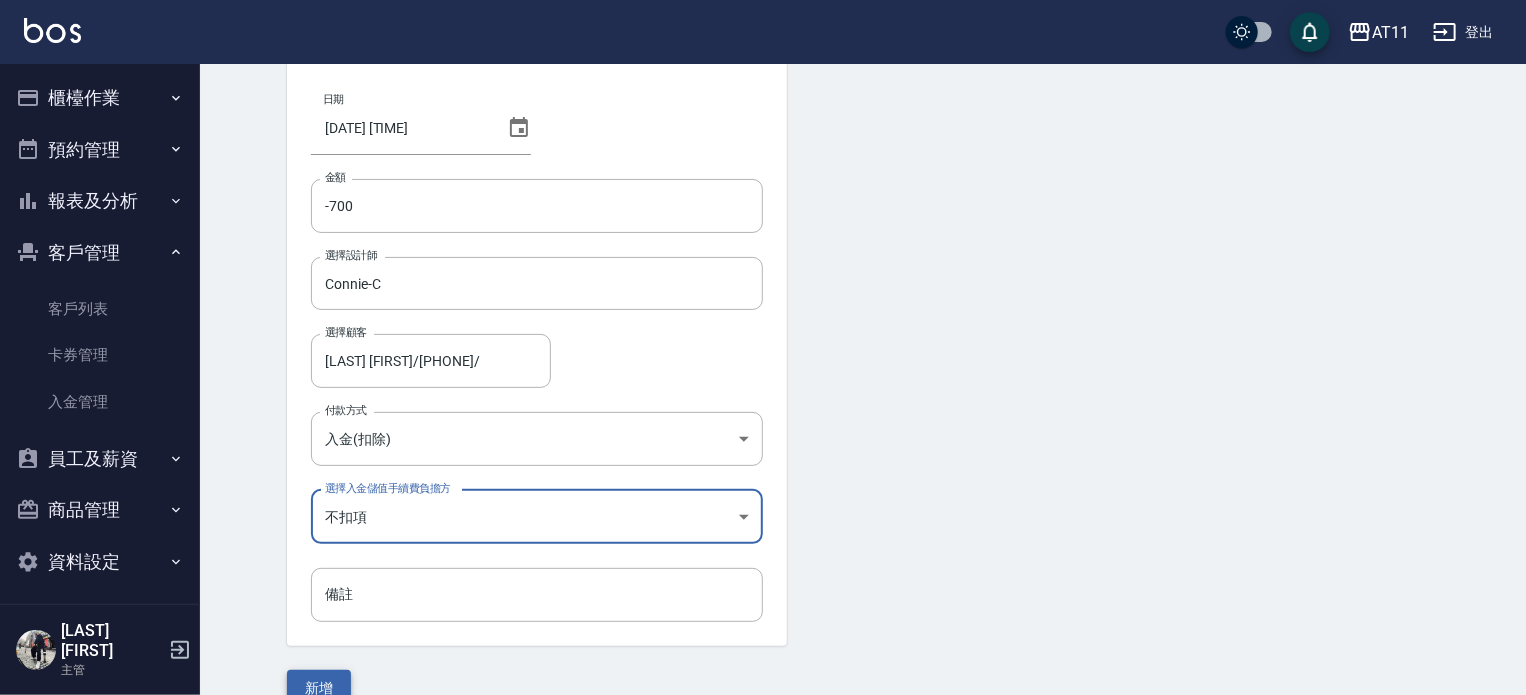 click on "新增" at bounding box center [319, 688] 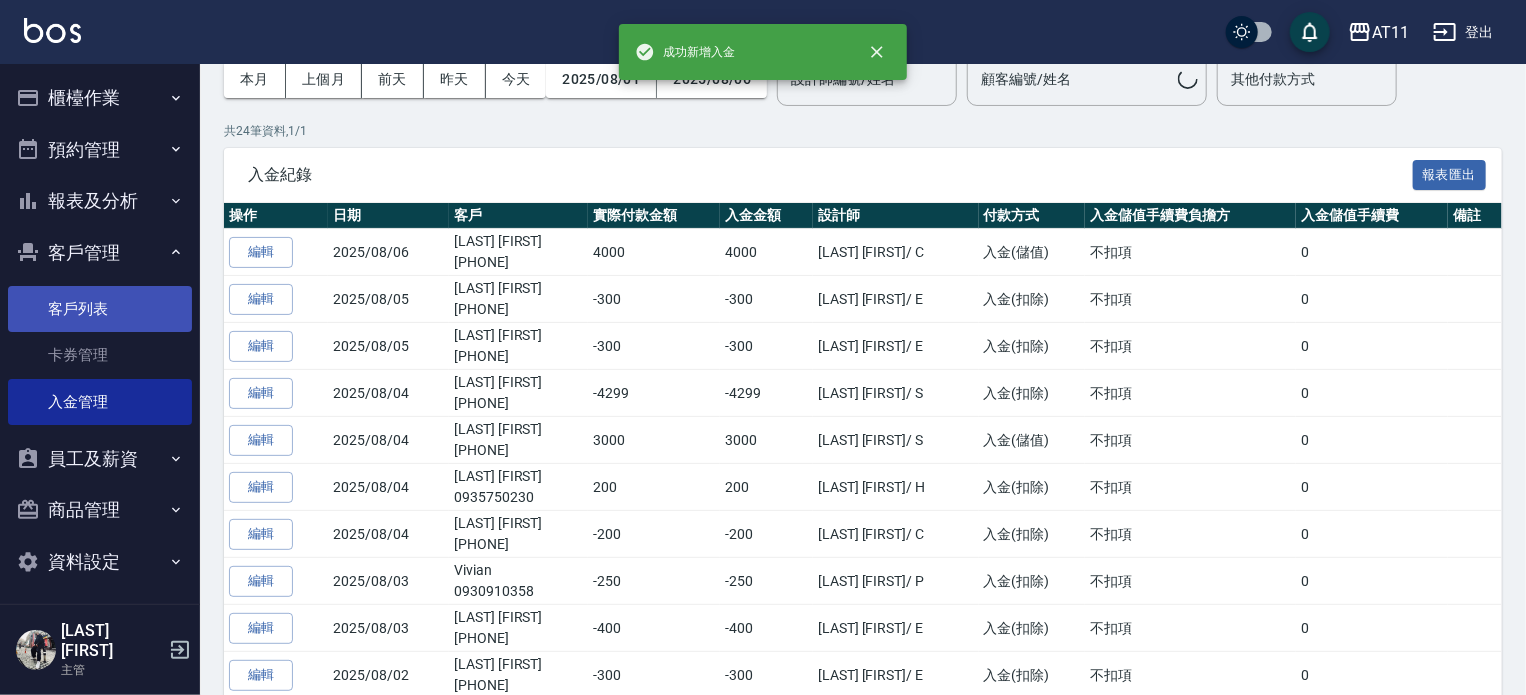 scroll, scrollTop: 0, scrollLeft: 0, axis: both 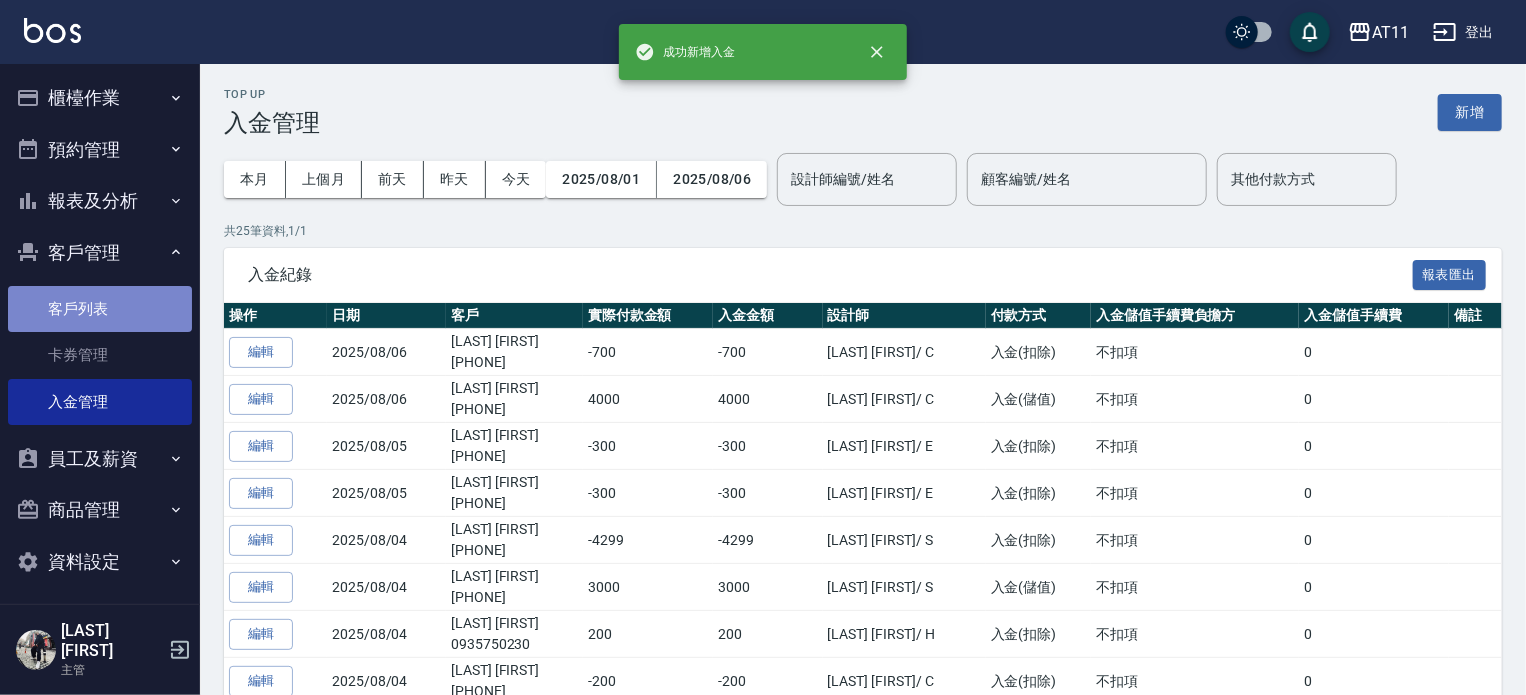 click on "客戶列表" at bounding box center [100, 309] 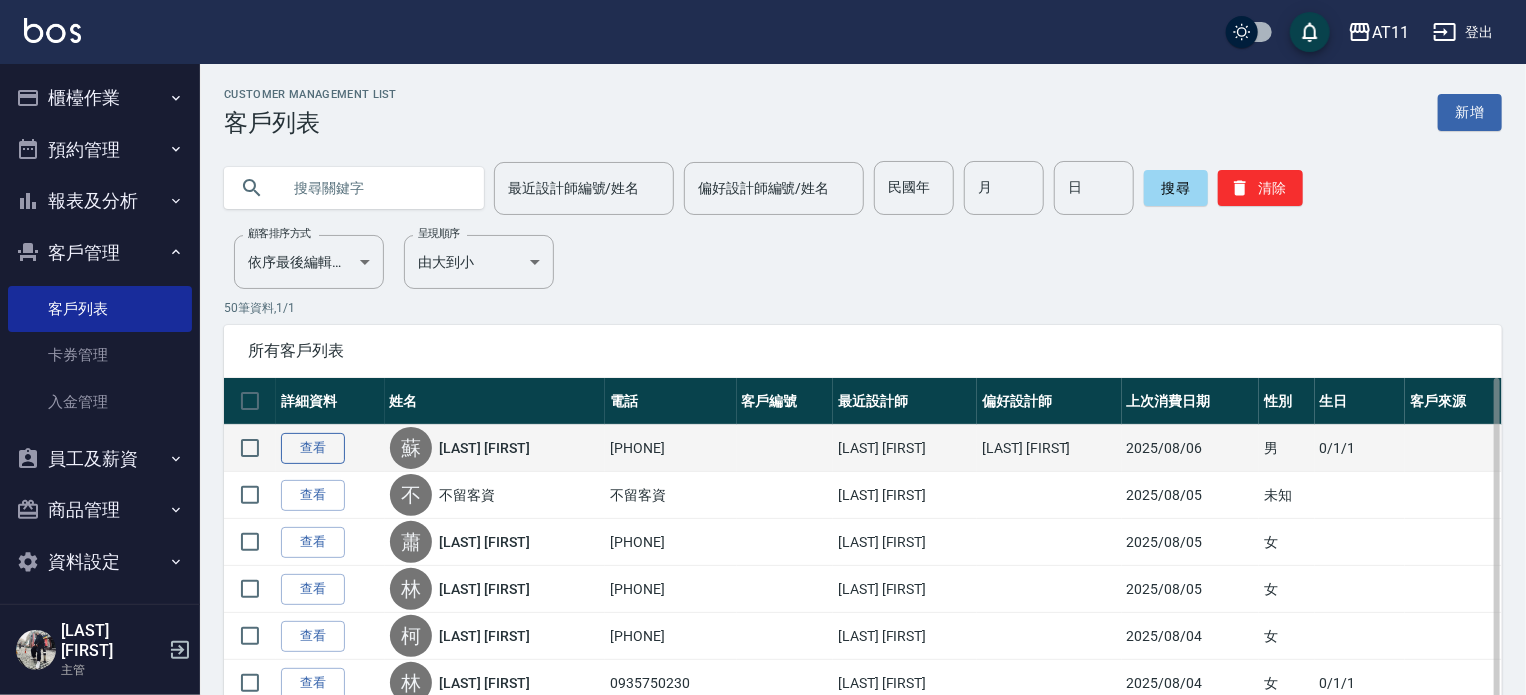 click on "查看" at bounding box center [313, 448] 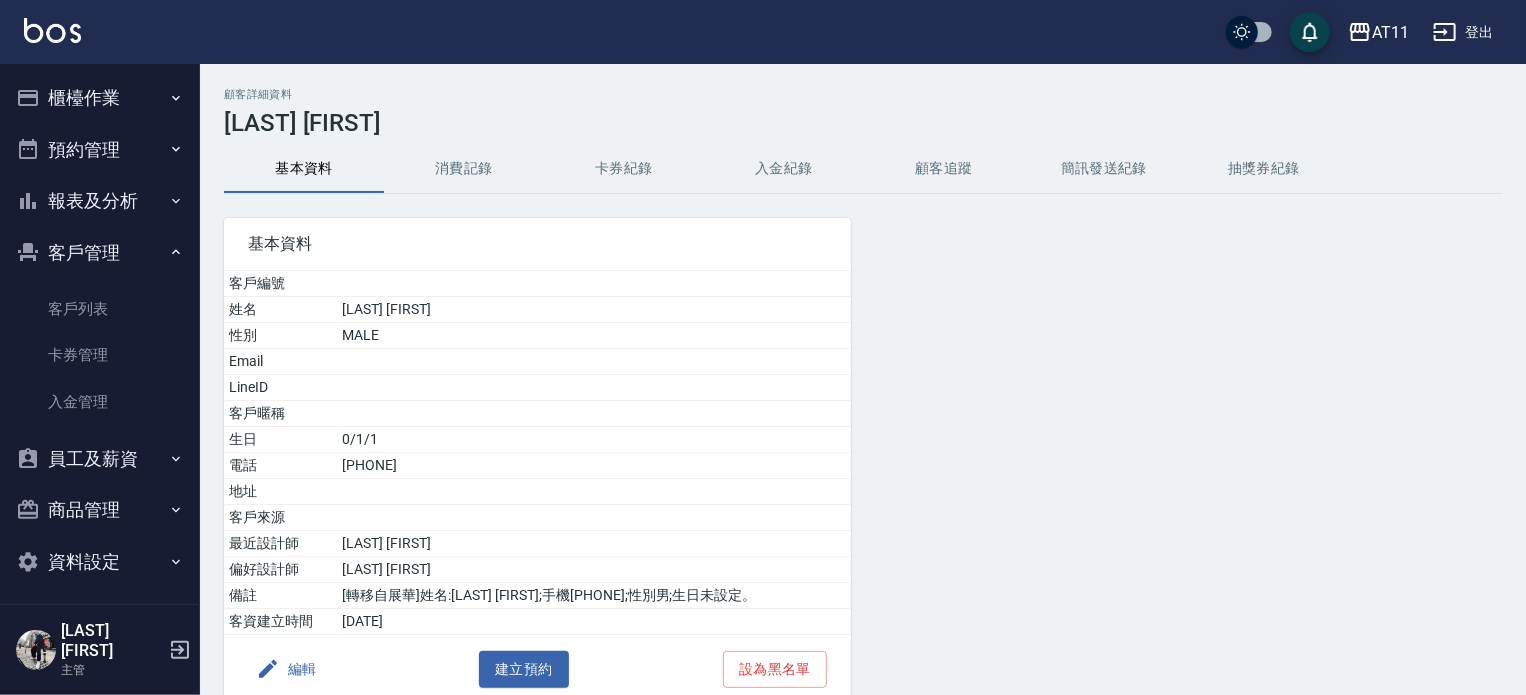 click on "入金紀錄" at bounding box center [784, 169] 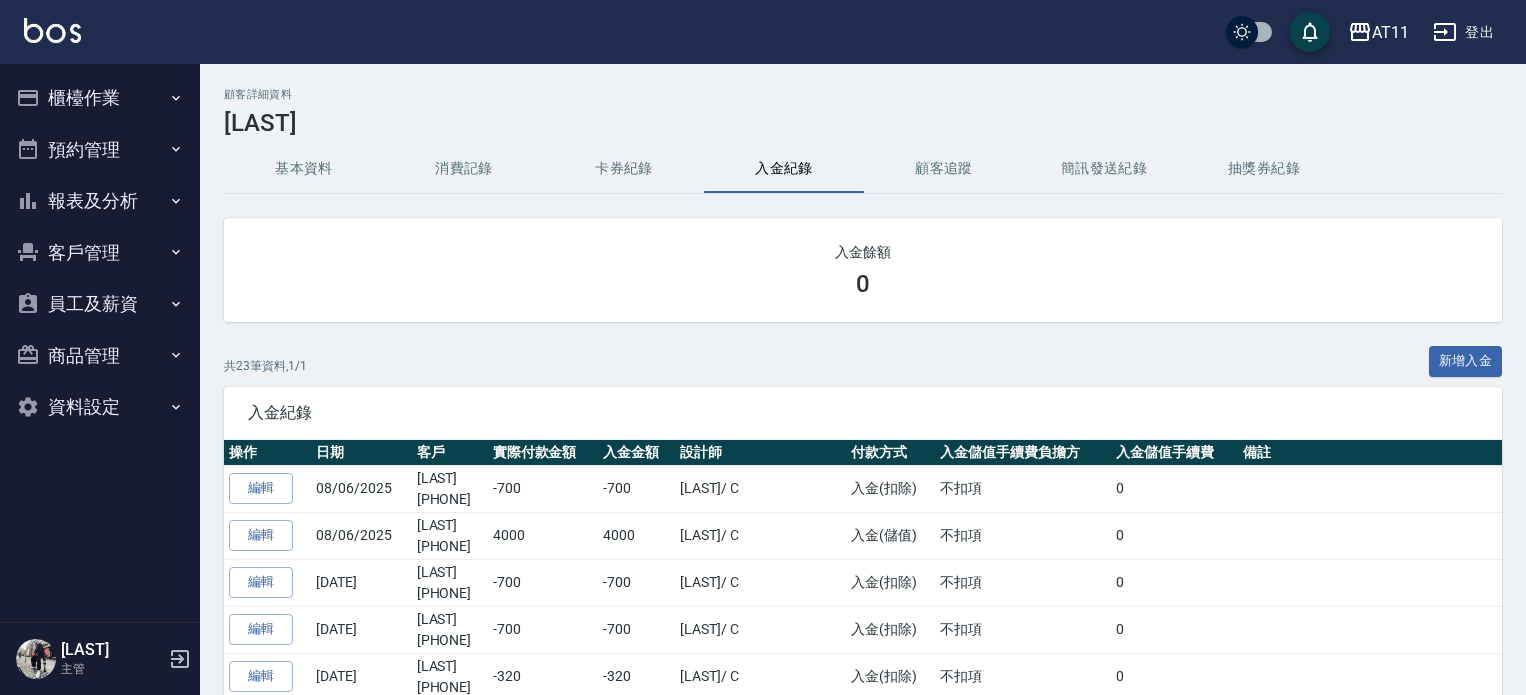 scroll, scrollTop: 0, scrollLeft: 0, axis: both 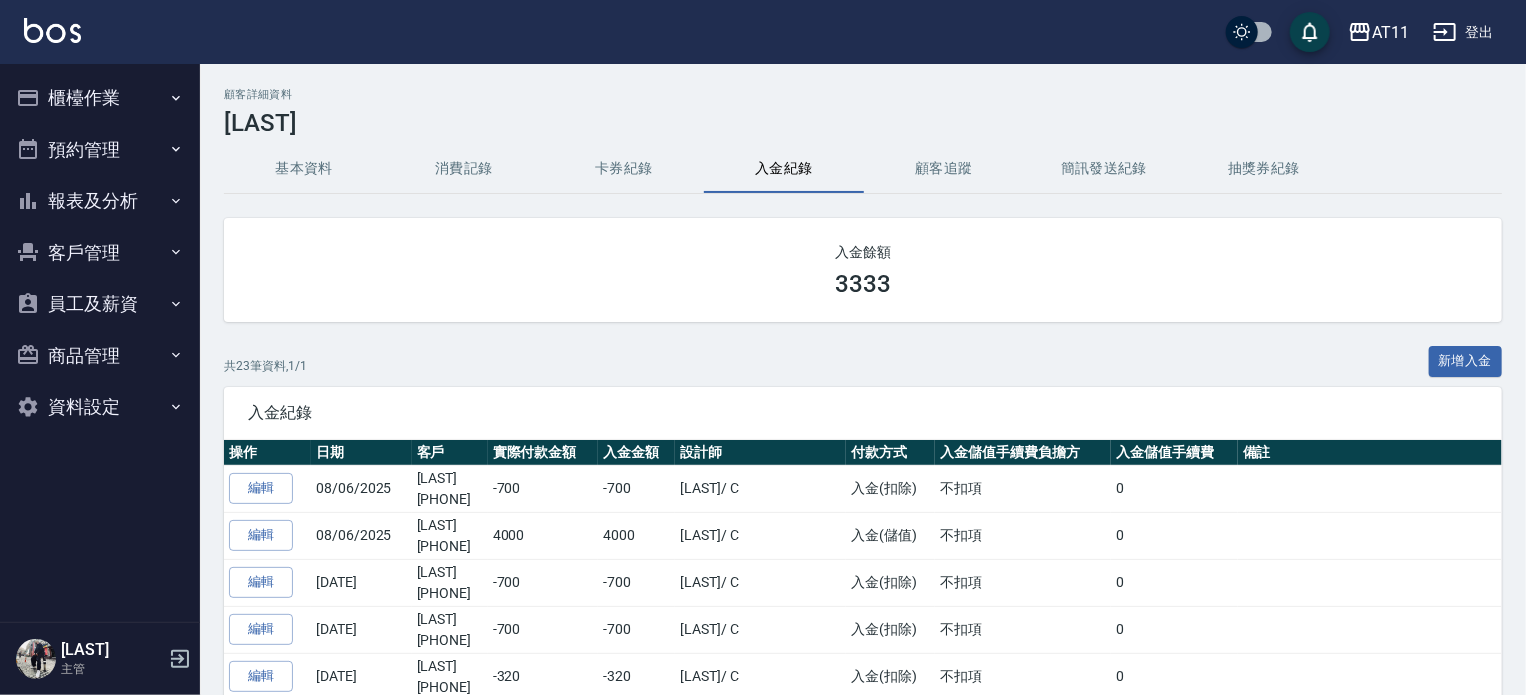 click on "顧客詳細資料 [LAST] 基本資料 消費記錄 卡券紀錄 入金紀錄 顧客追蹤 簡訊發送紀錄 抽獎券紀錄 入金餘額 3333 共  23  筆資料, 1 / 1 新增入金 入金紀錄 操作 日期 客戶 實際付款金額 入金金額 設計師 付款方式 入金儲值手續費負擔方 入金儲值手續費 備註 編輯 [DATE] [LAST] [PHONE] -700 -700 [LAST]  / C 入金(扣除) 不扣項 0 編輯 [DATE] [LAST] [PHONE] 4000 4000 [LAST]  / C 入金(儲值) 不扣項 0 編輯 [DATE] [LAST] [PHONE] -700 -700 [LAST]  / C 入金(扣除) 不扣項 0 編輯 [DATE] [LAST] [PHONE] -700 -700 [LAST]  / C 入金(扣除) 不扣項 0 編輯 [DATE] [LAST] [PHONE] -320 -320 [LAST]  / C 入金(扣除) 不扣項 0 編輯 [DATE] [LAST] [PHONE] -700 -700 [LAST]  / C 入金(扣除) 不扣項 0 編輯 [DATE] [LAST] -700 -700 [LAST]  / 10 資料轉移 由客人負擔 0 編輯 [DATE] [LAST] -199" at bounding box center (863, 1008) 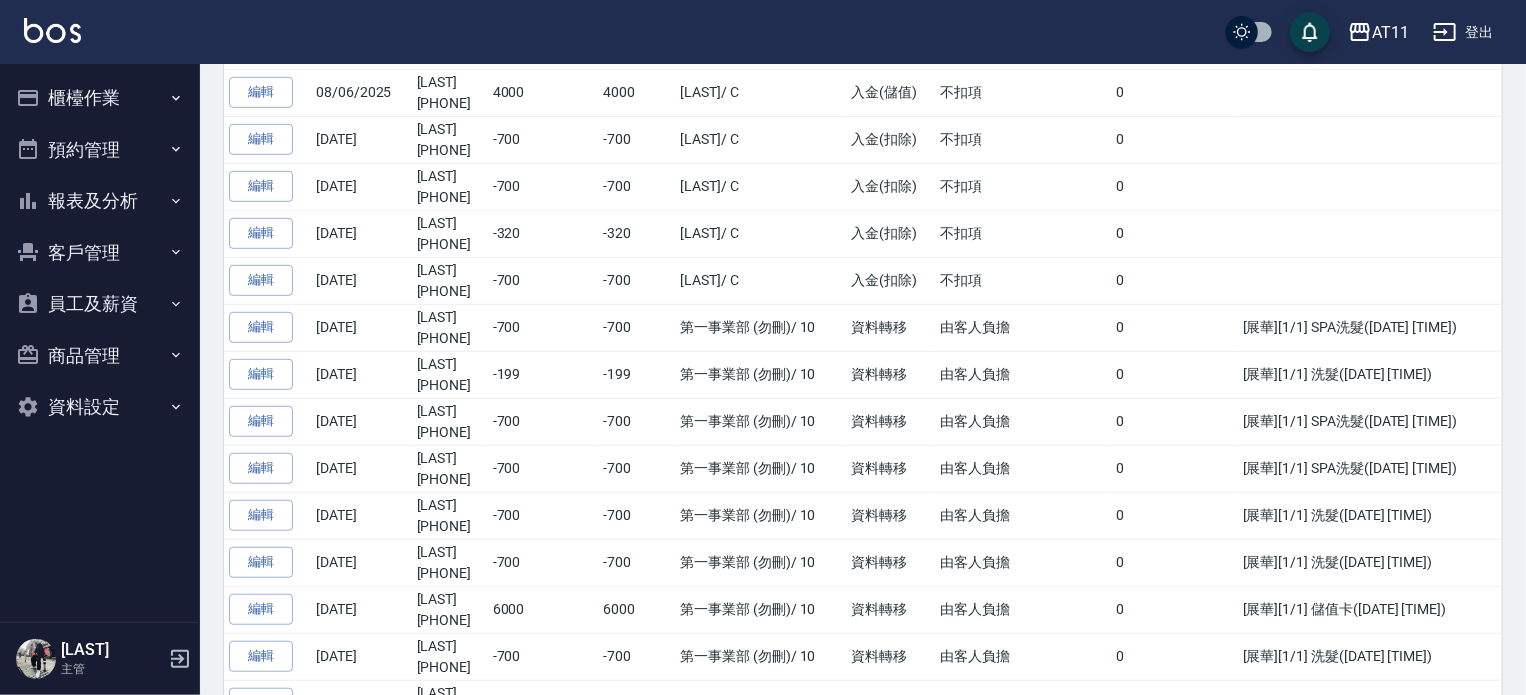 scroll, scrollTop: 0, scrollLeft: 0, axis: both 